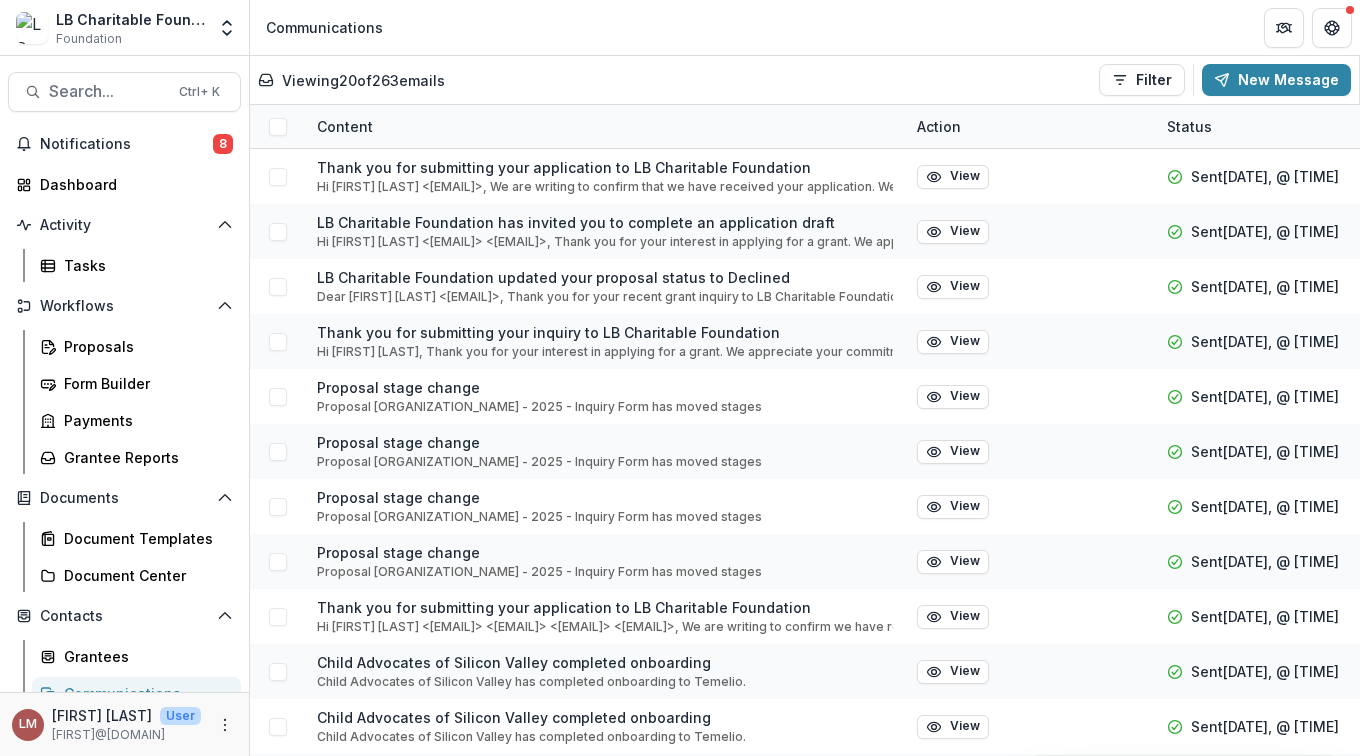 scroll, scrollTop: 0, scrollLeft: 0, axis: both 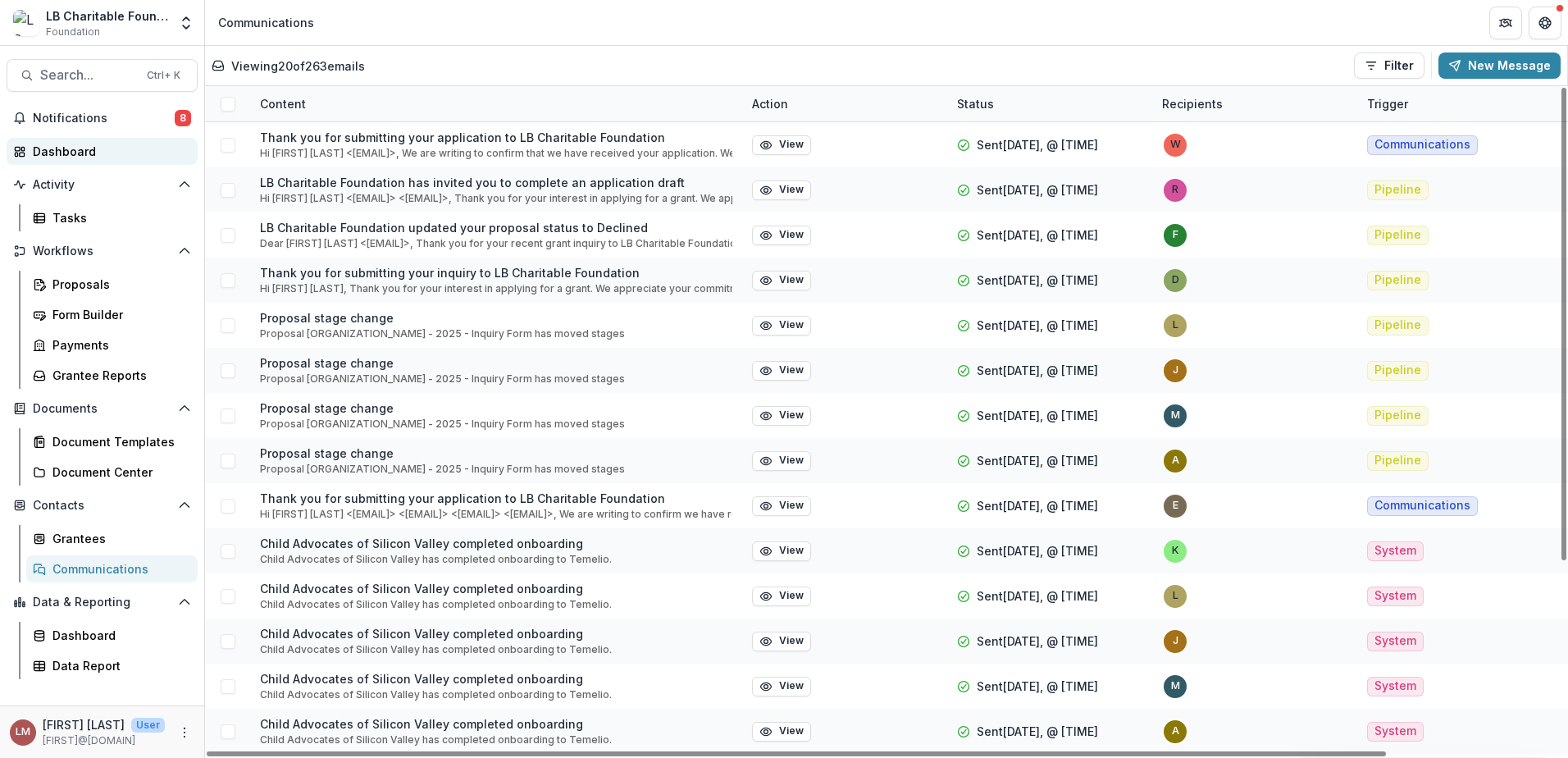 click on "Dashboard" at bounding box center [108, 151] 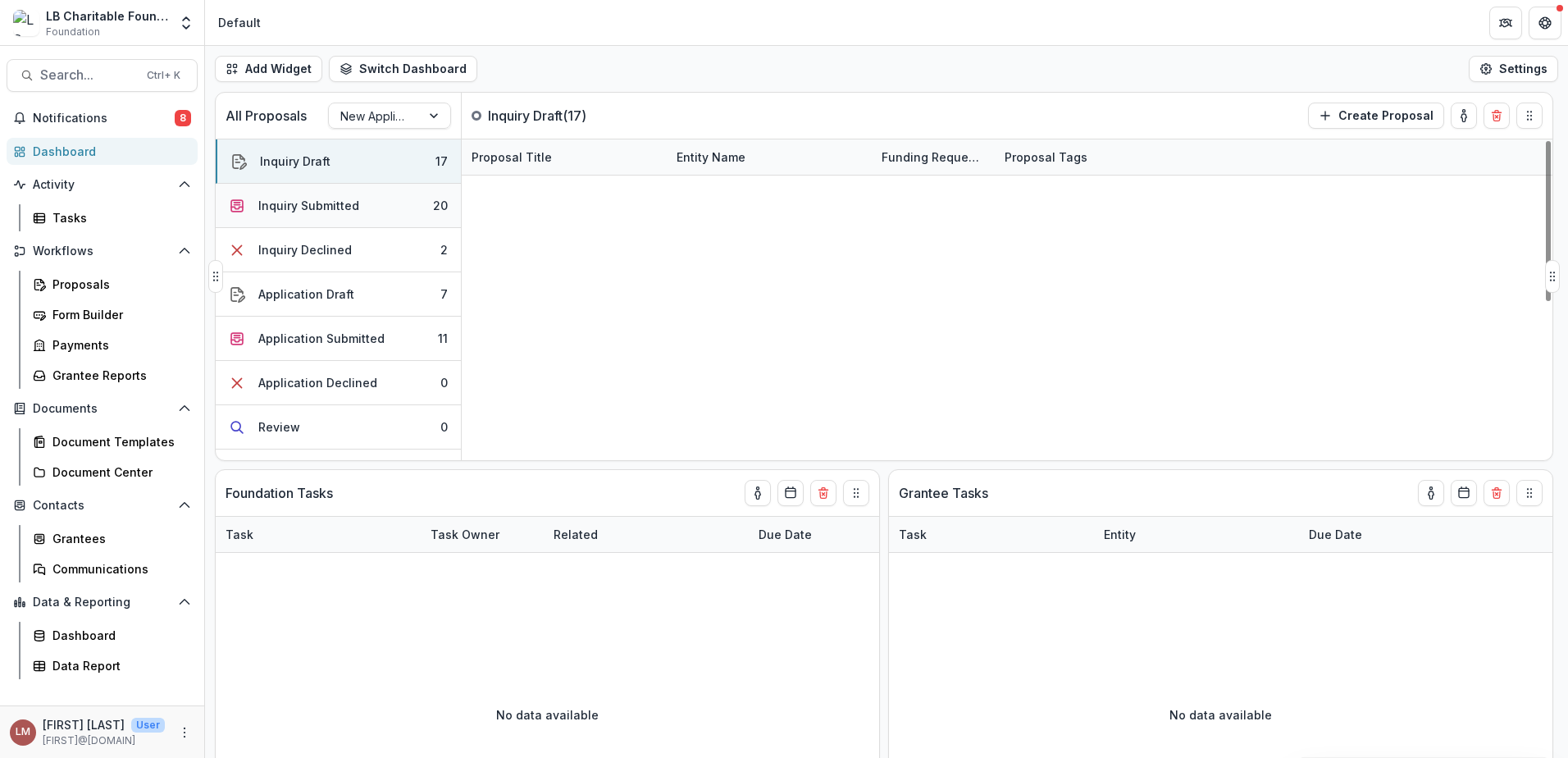 click on "Inquiry Submitted" at bounding box center [308, 205] 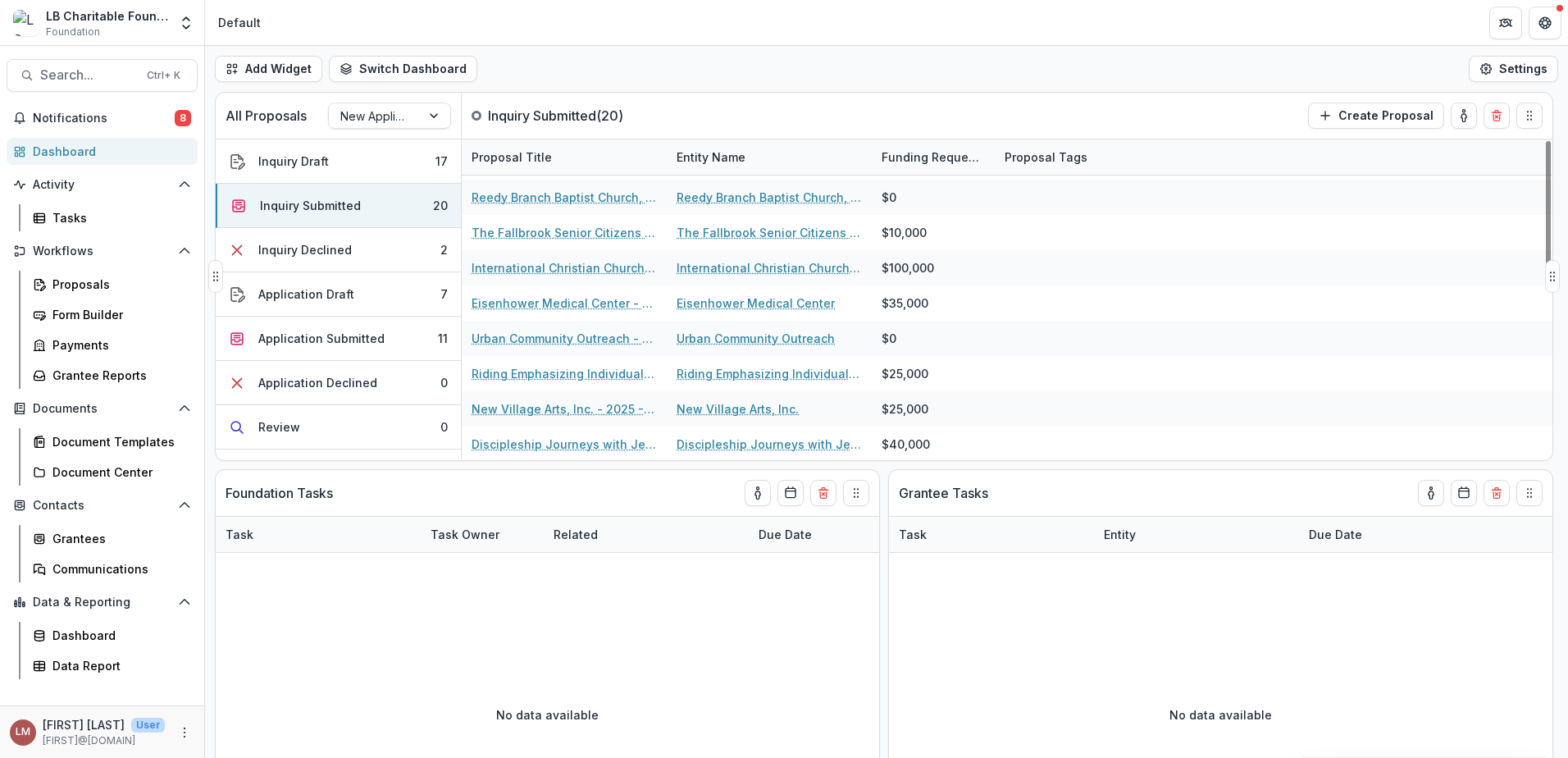 scroll, scrollTop: 421, scrollLeft: 0, axis: vertical 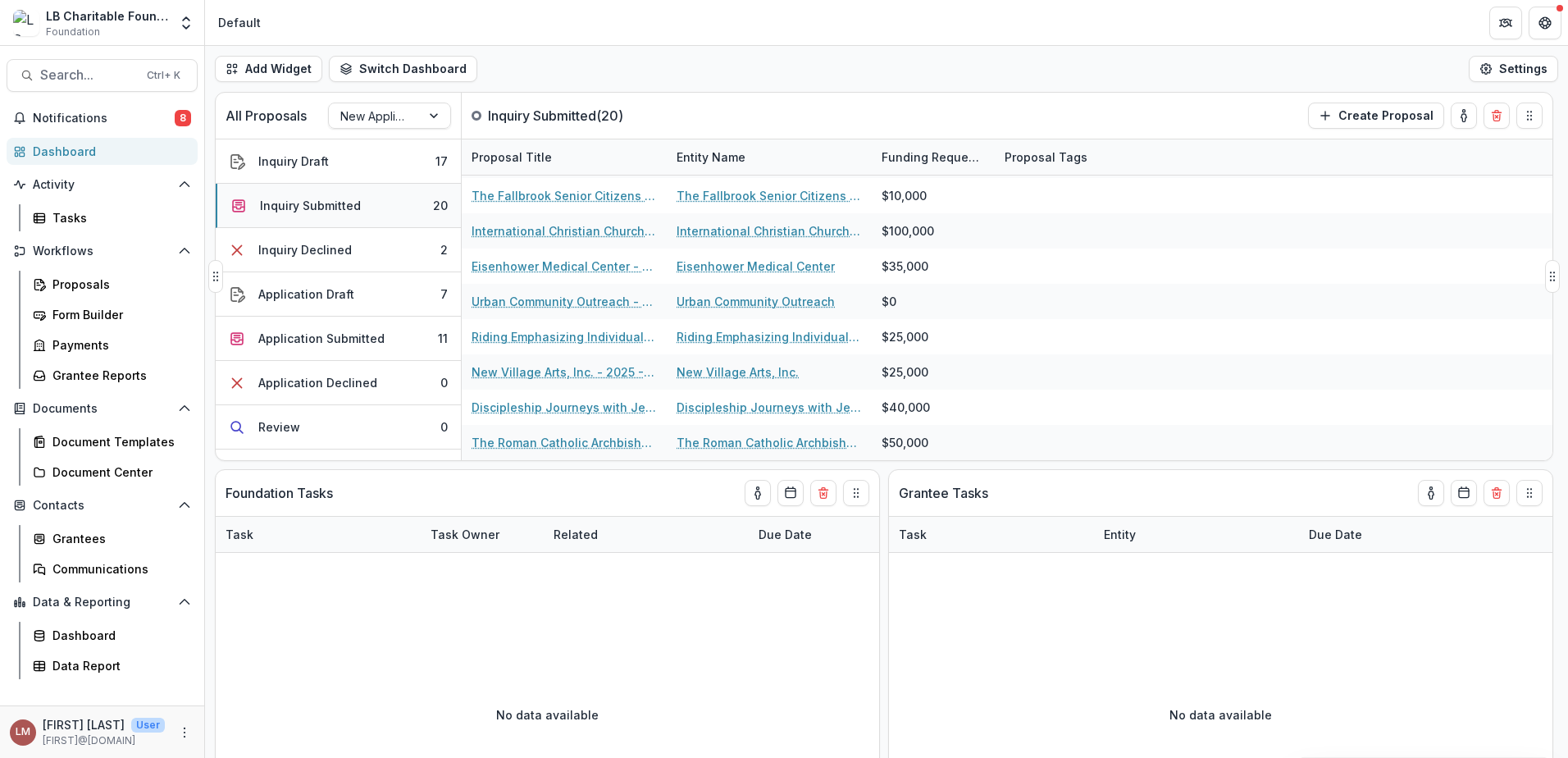 click on "Inquiry Submitted" at bounding box center [310, 205] 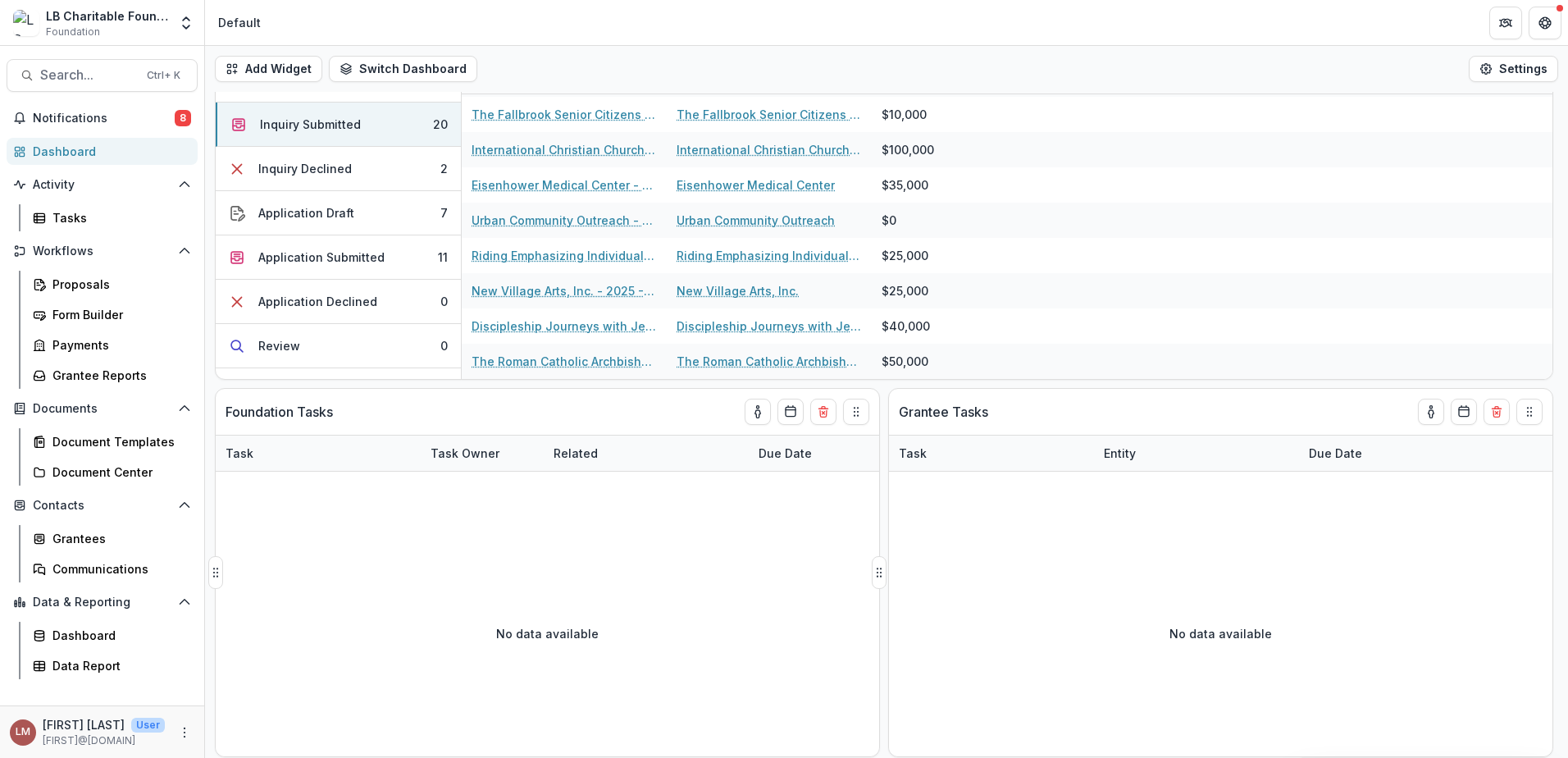 scroll, scrollTop: 79, scrollLeft: 0, axis: vertical 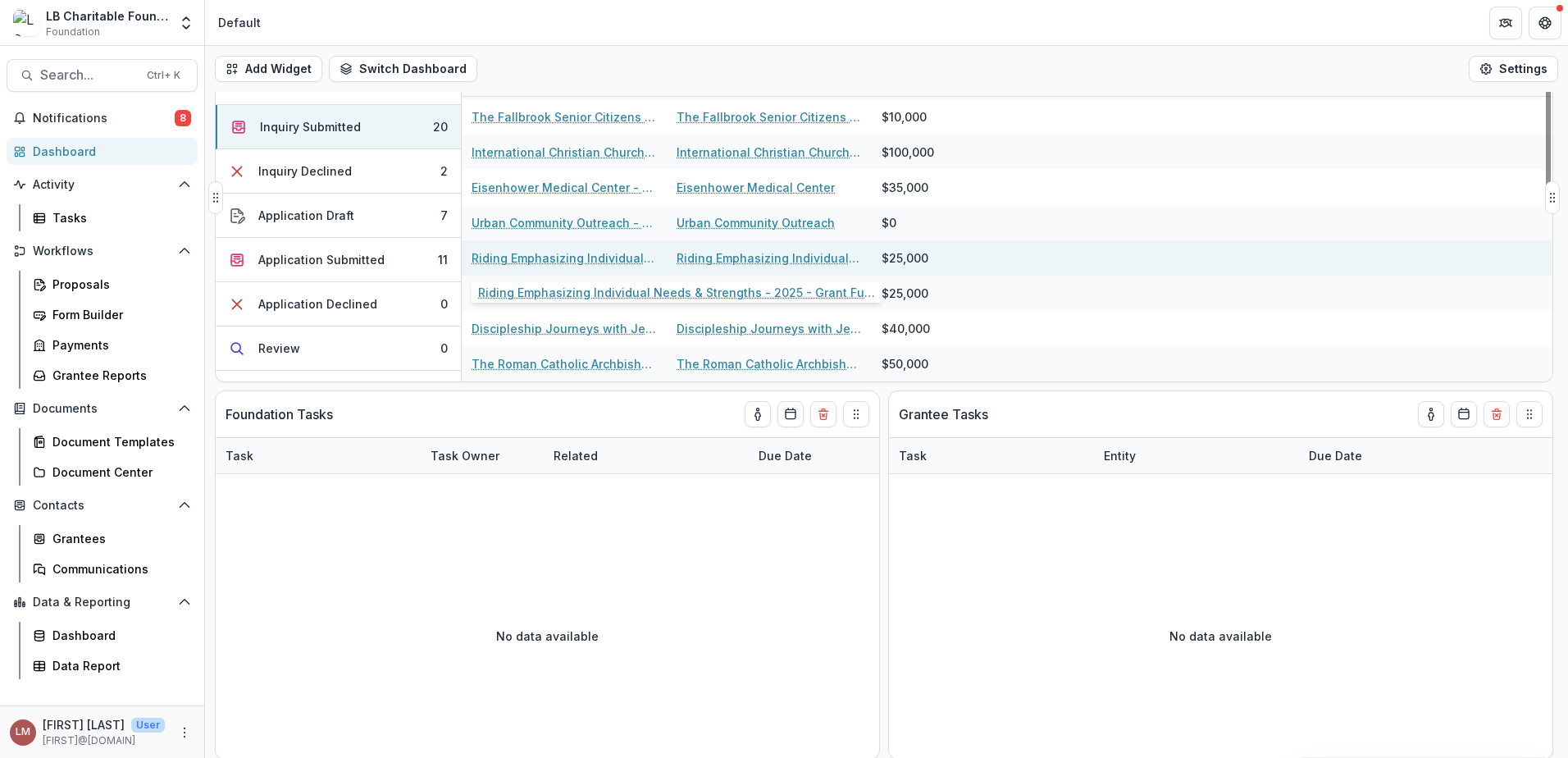 click on "Riding Emphasizing Individual Needs & Strengths - 2025 - Grant Funding Request Requirements and Questionnaires - New Applicants" at bounding box center [564, 258] 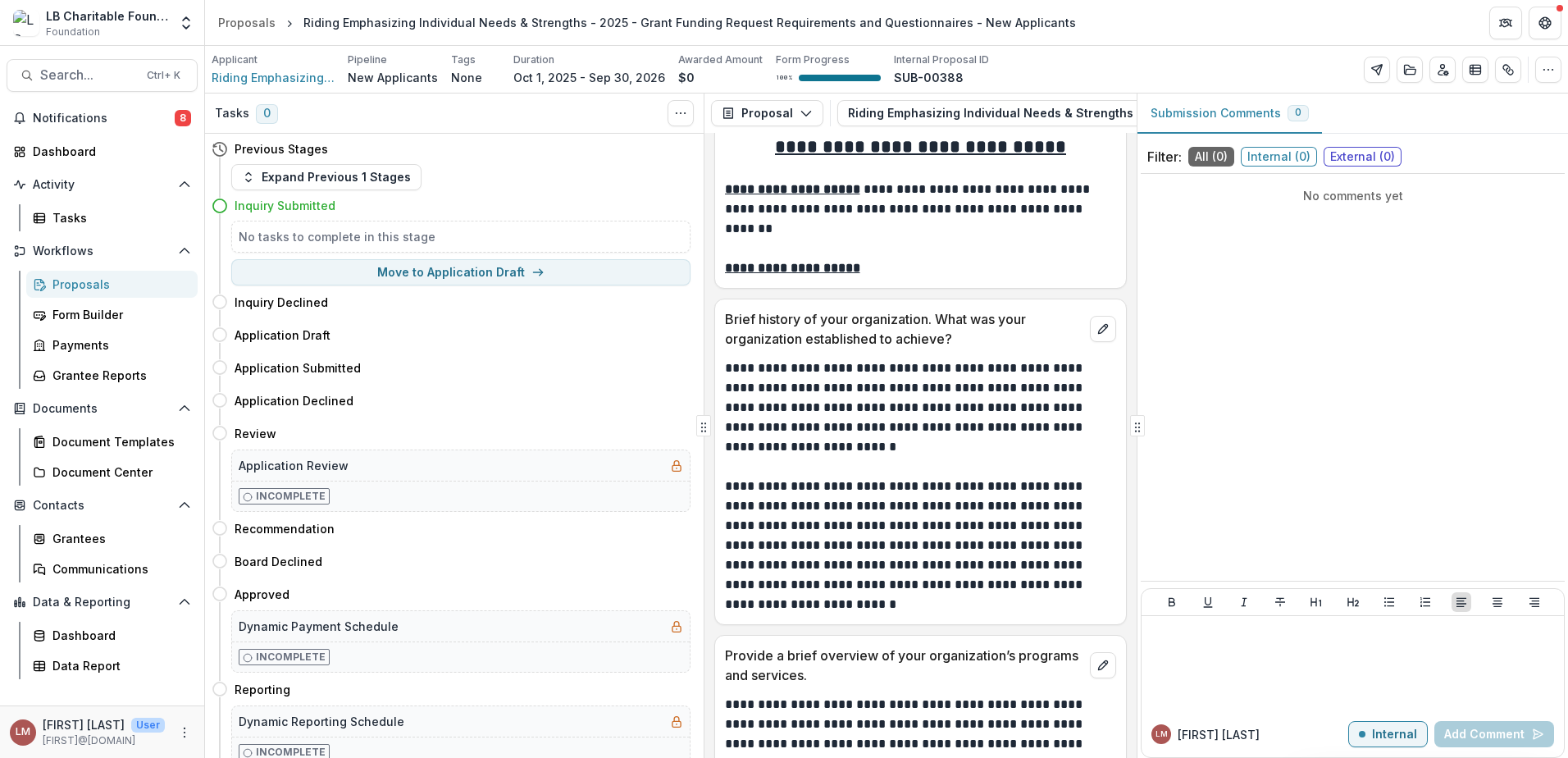 scroll, scrollTop: 62, scrollLeft: 0, axis: vertical 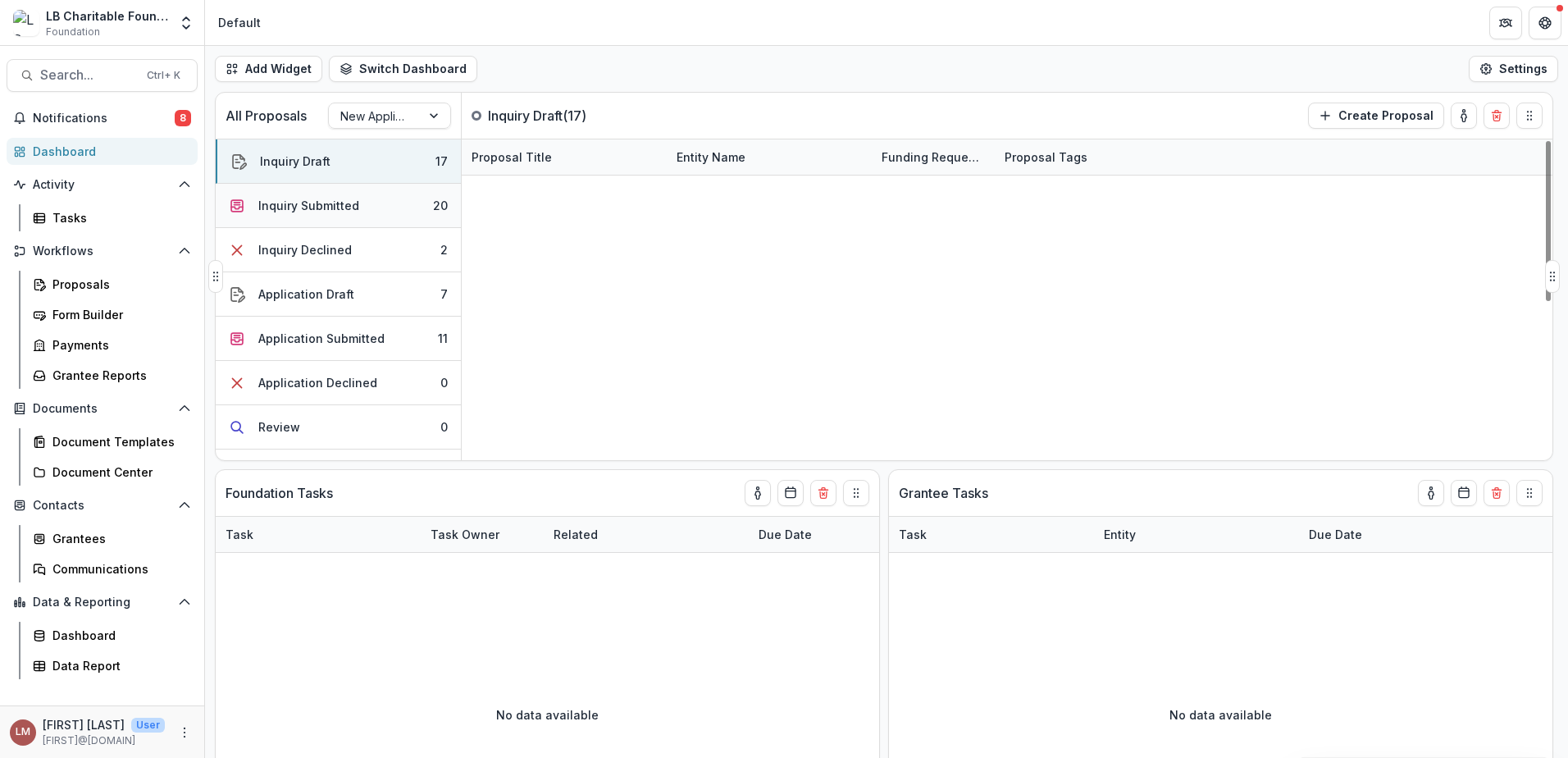 click on "Inquiry Submitted" at bounding box center [308, 205] 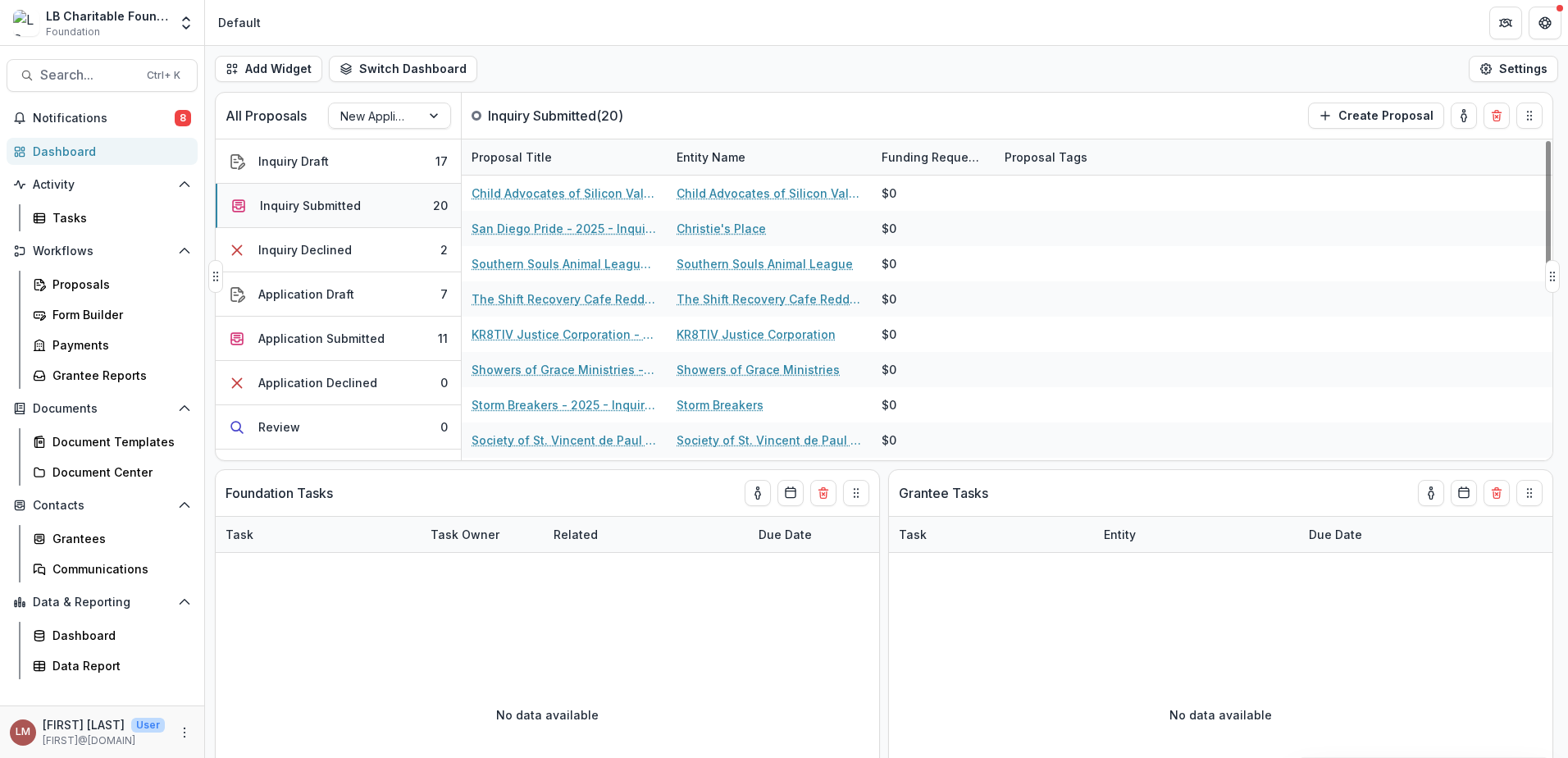 click on "Inquiry Submitted" at bounding box center [310, 205] 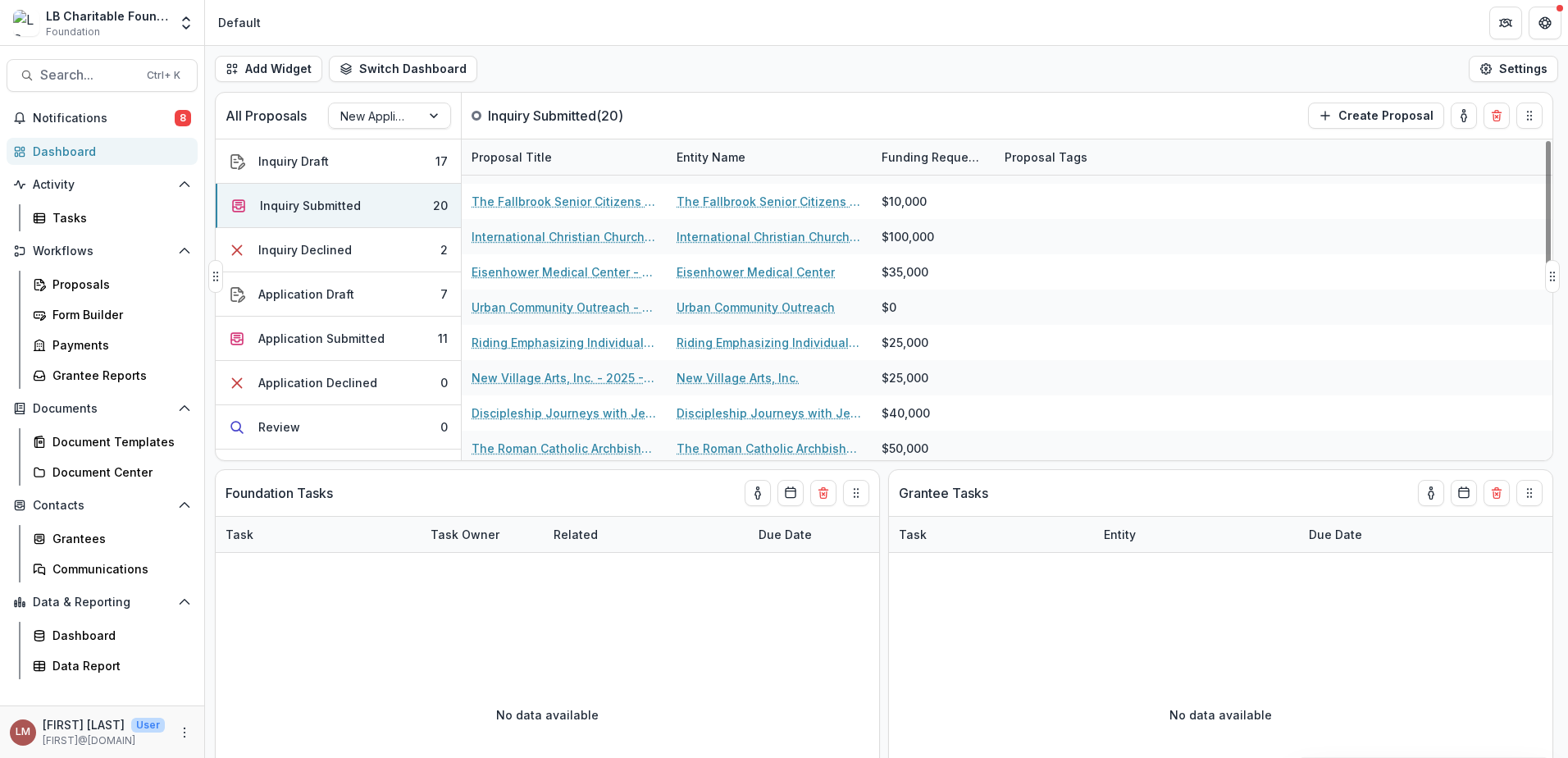 scroll, scrollTop: 421, scrollLeft: 0, axis: vertical 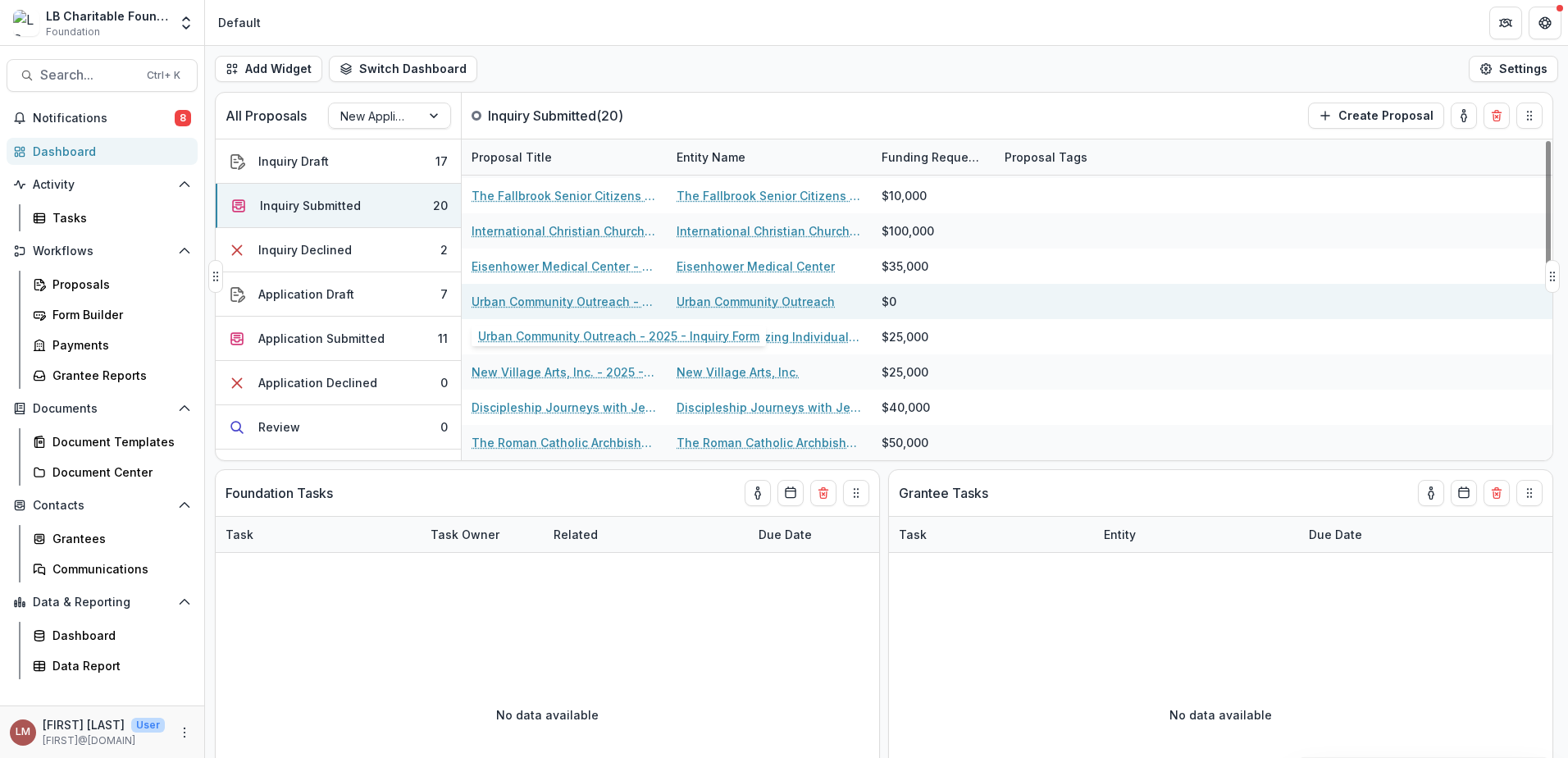 click on "Urban Community Outreach - 2025 - Inquiry Form" at bounding box center (564, 301) 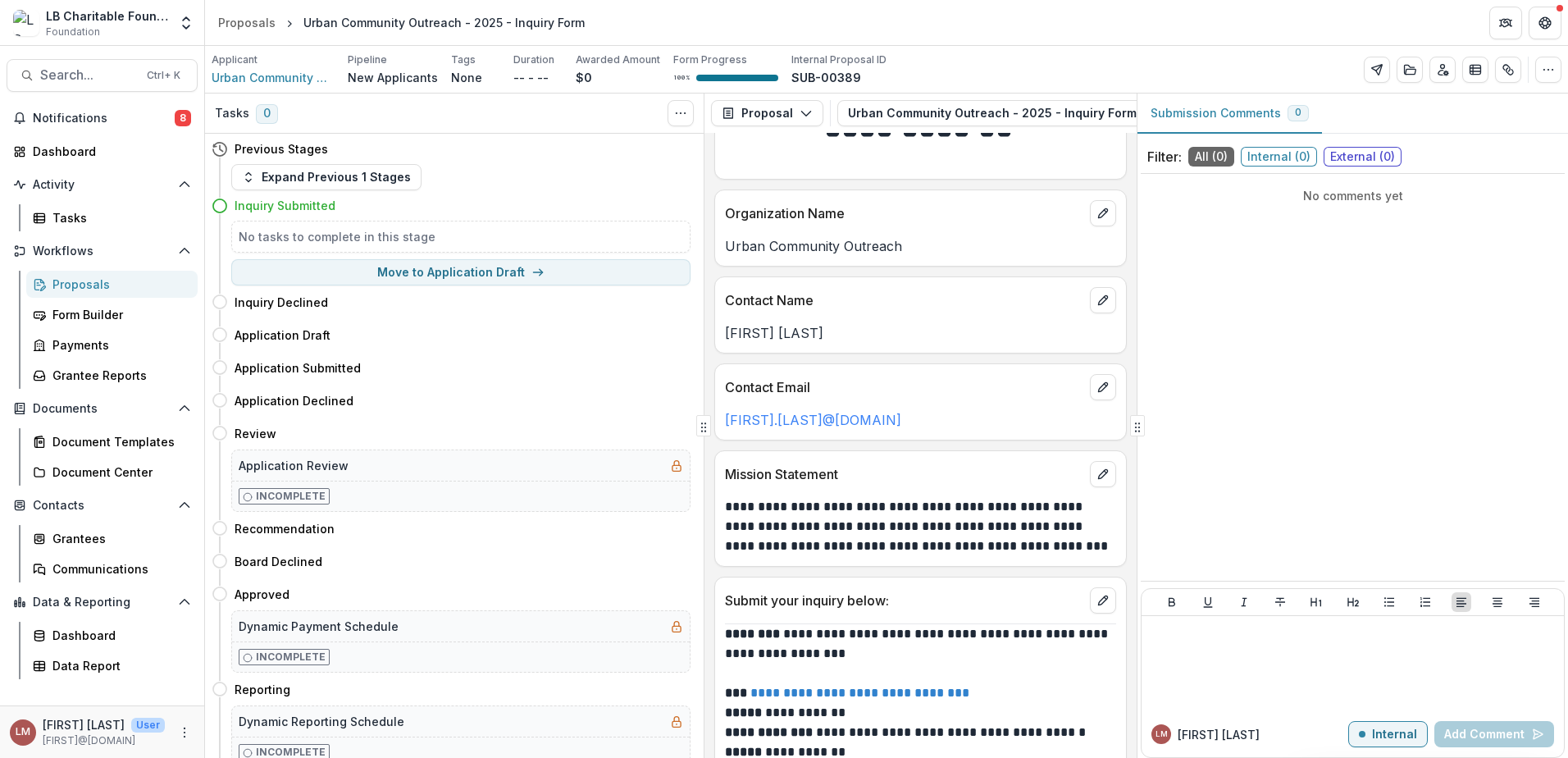 scroll, scrollTop: 88, scrollLeft: 0, axis: vertical 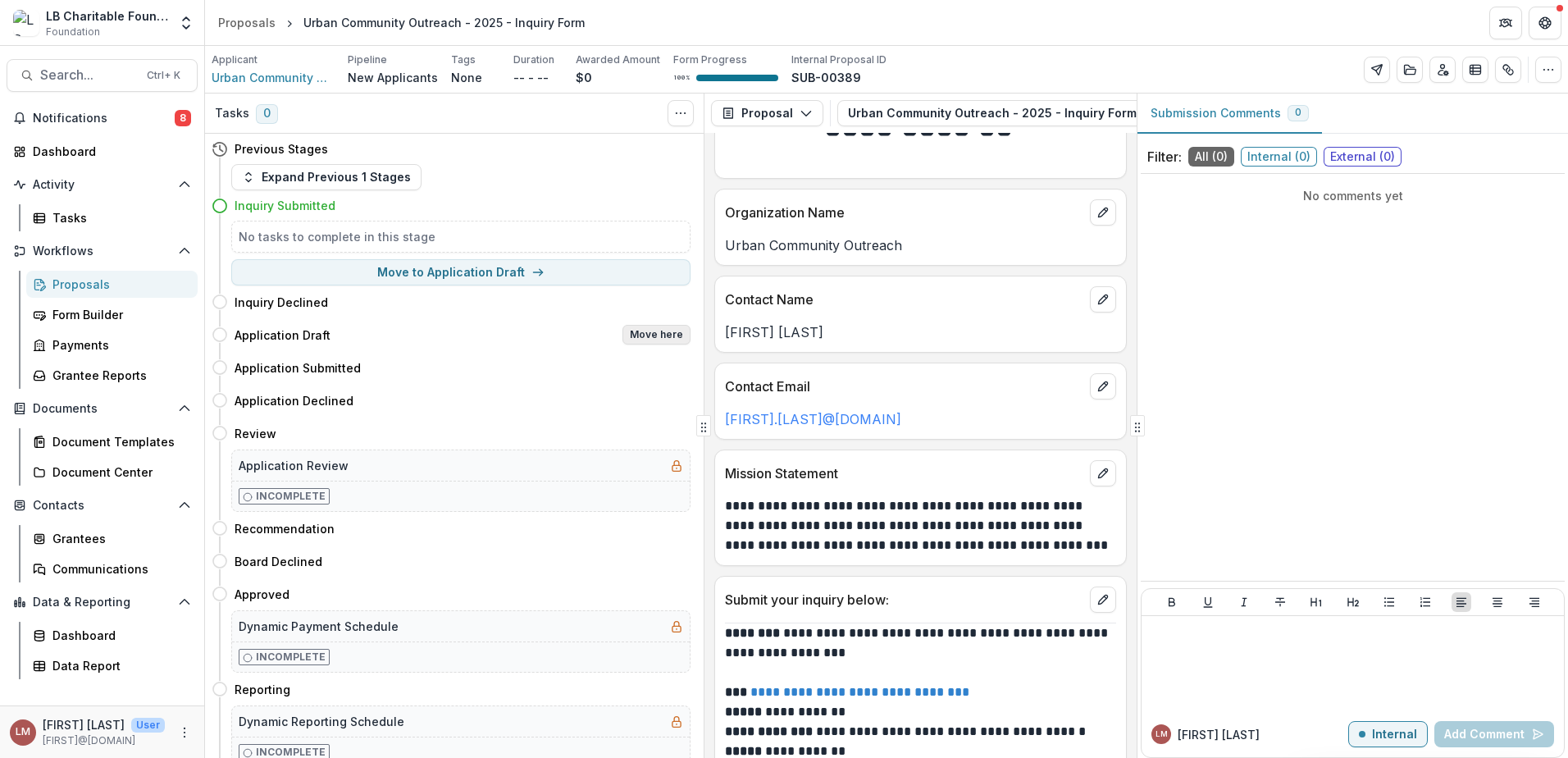 click on "Move here" at bounding box center [656, 335] 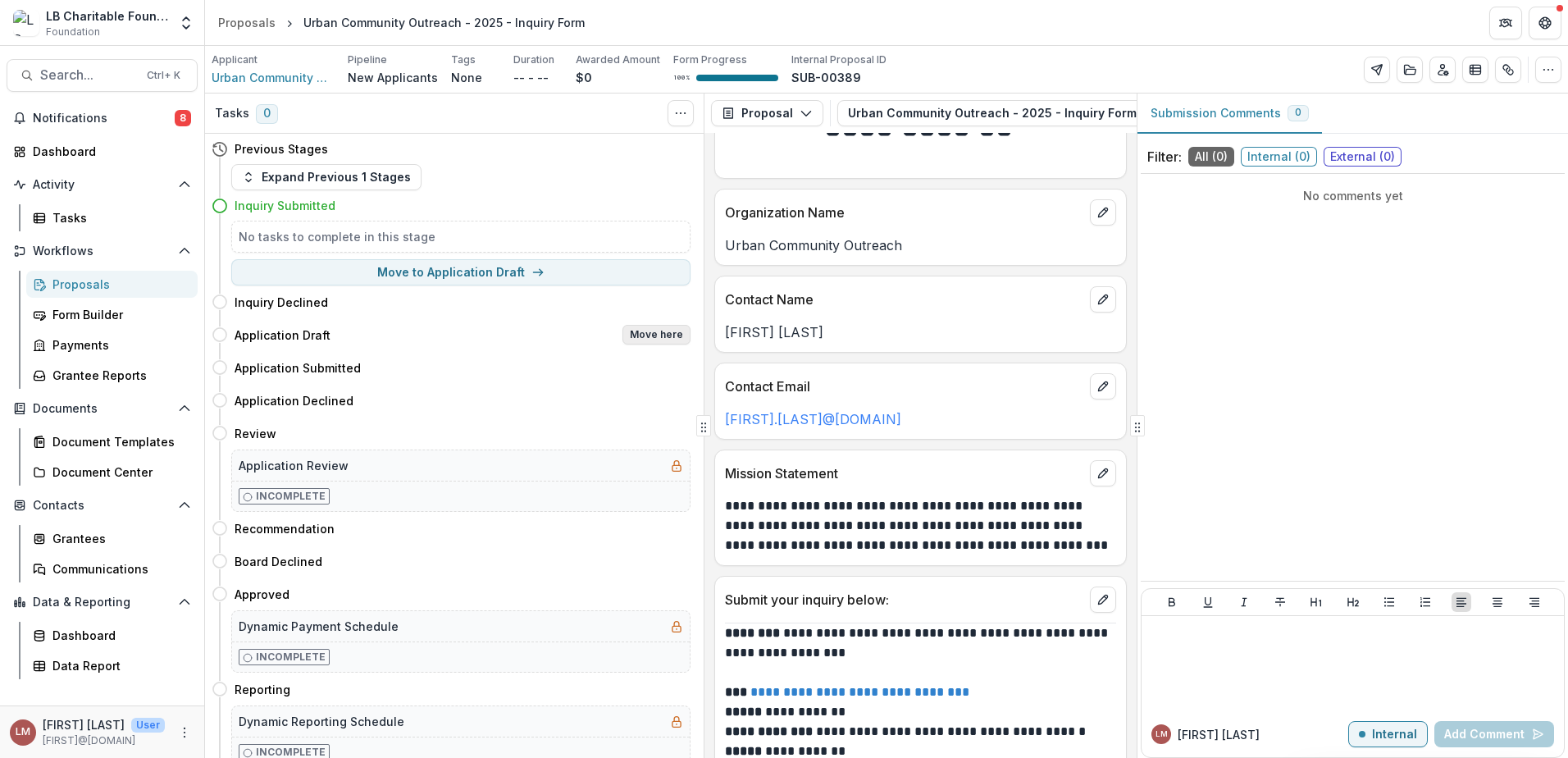 select on "**********" 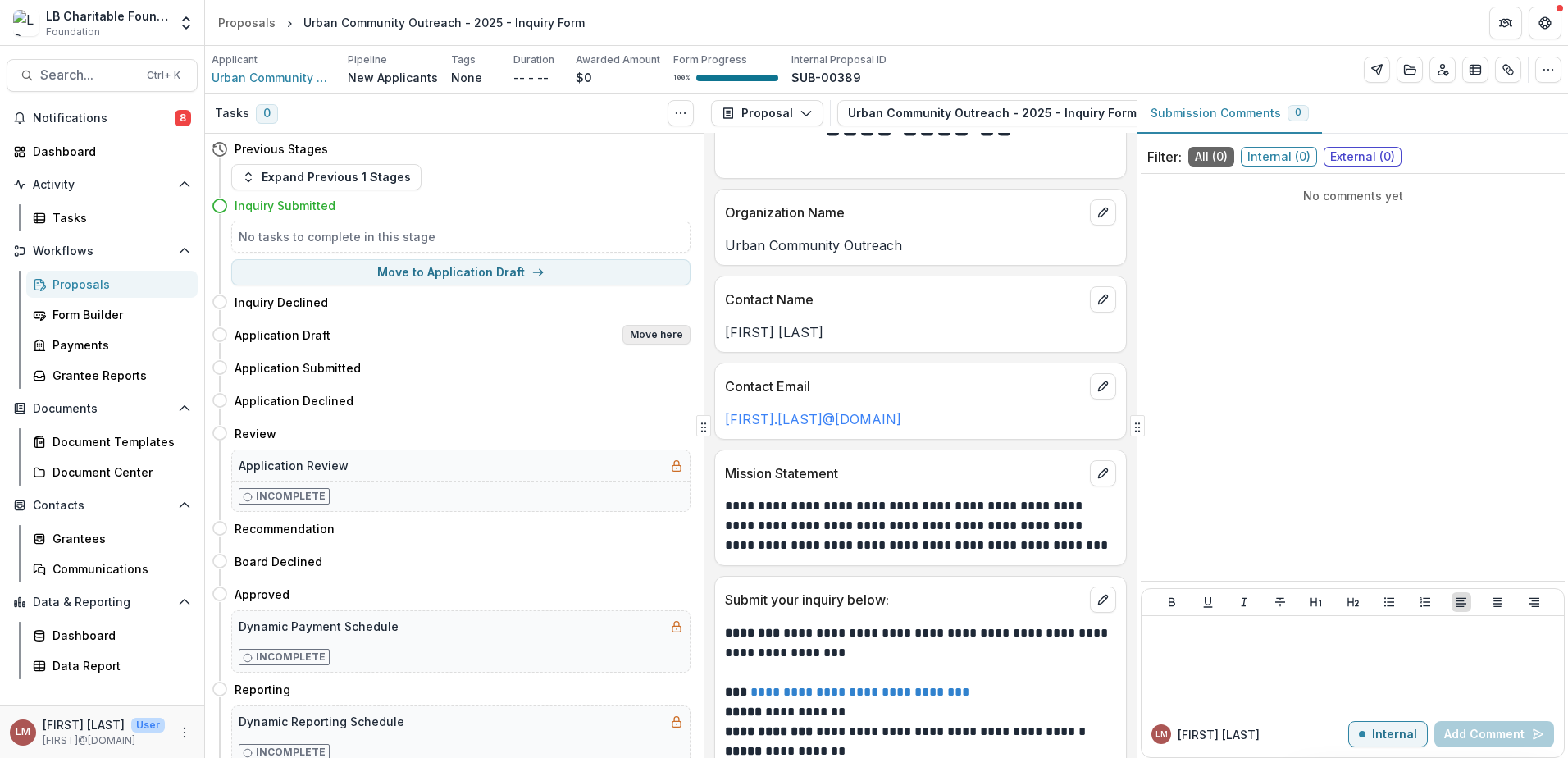 select on "**********" 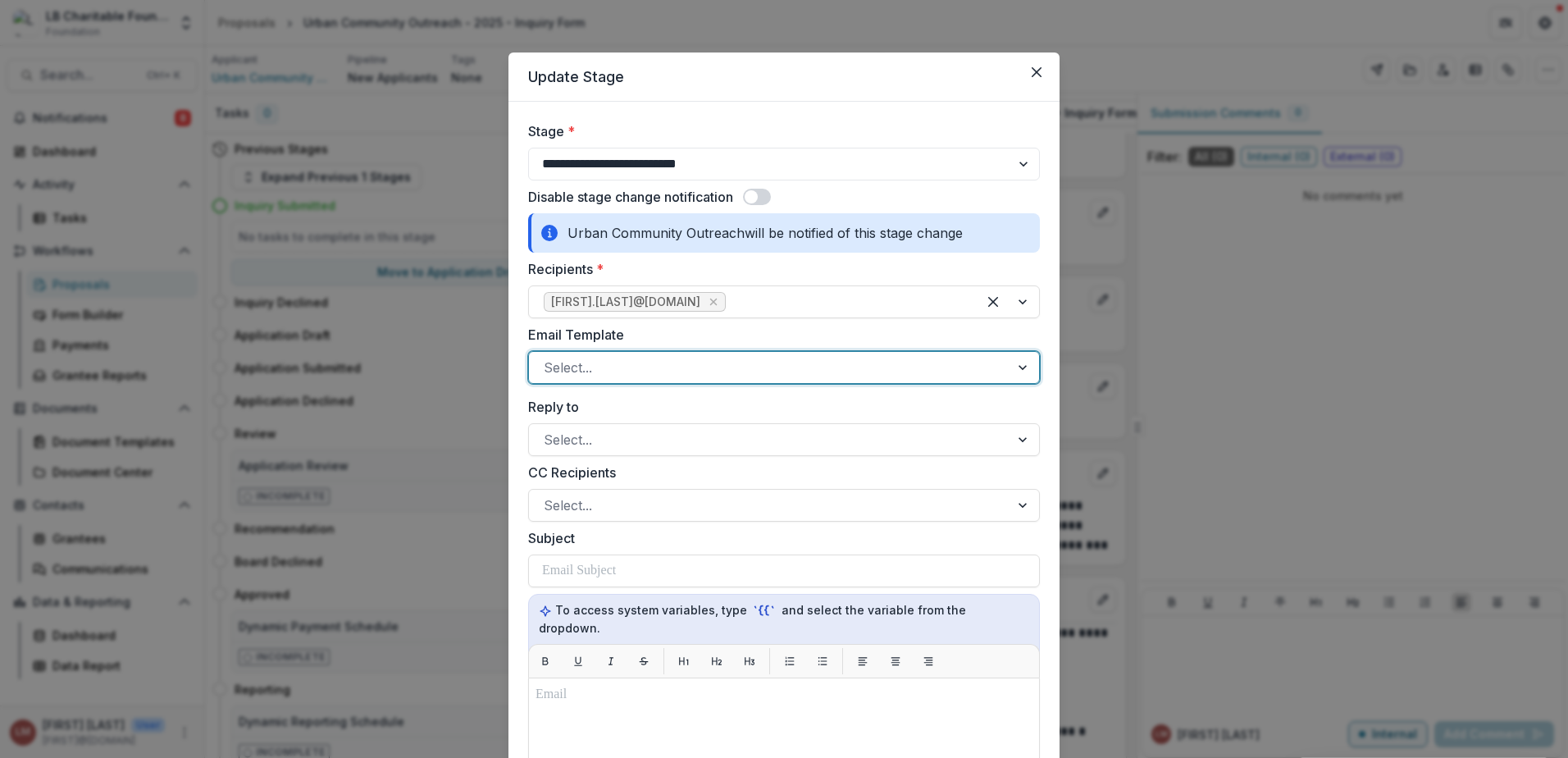 click at bounding box center (1024, 368) 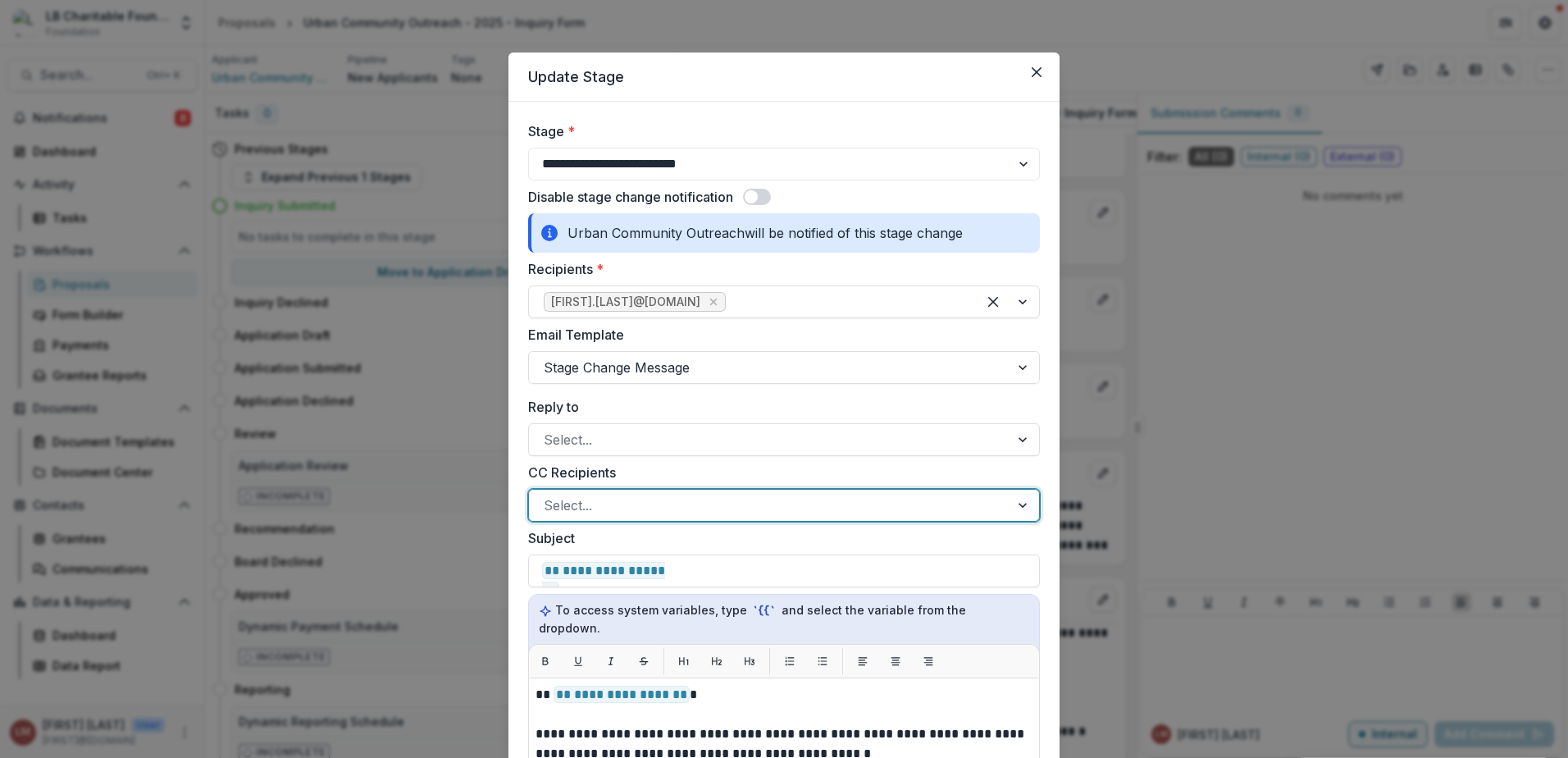 click at bounding box center [1024, 505] 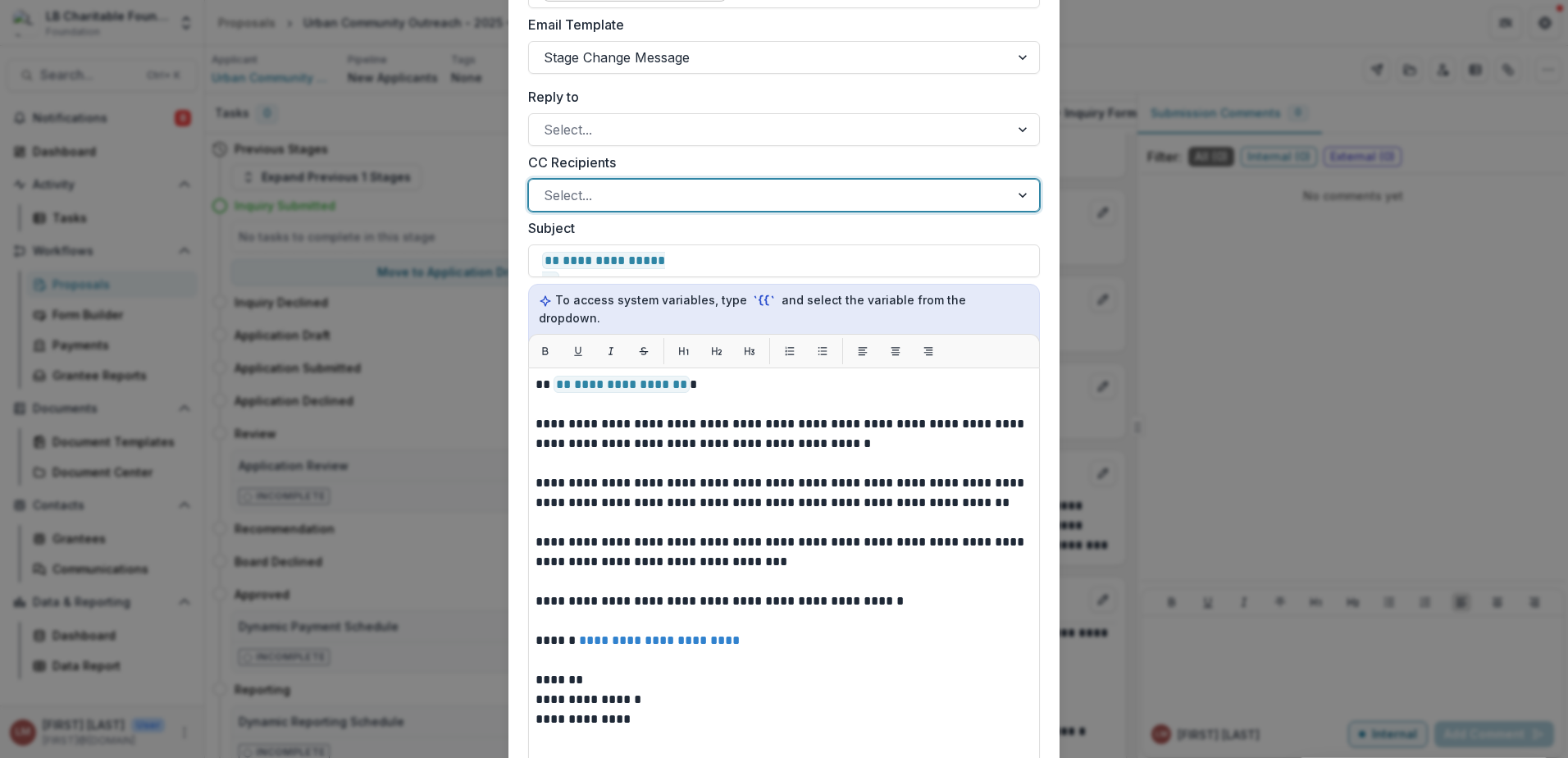 scroll, scrollTop: 299, scrollLeft: 0, axis: vertical 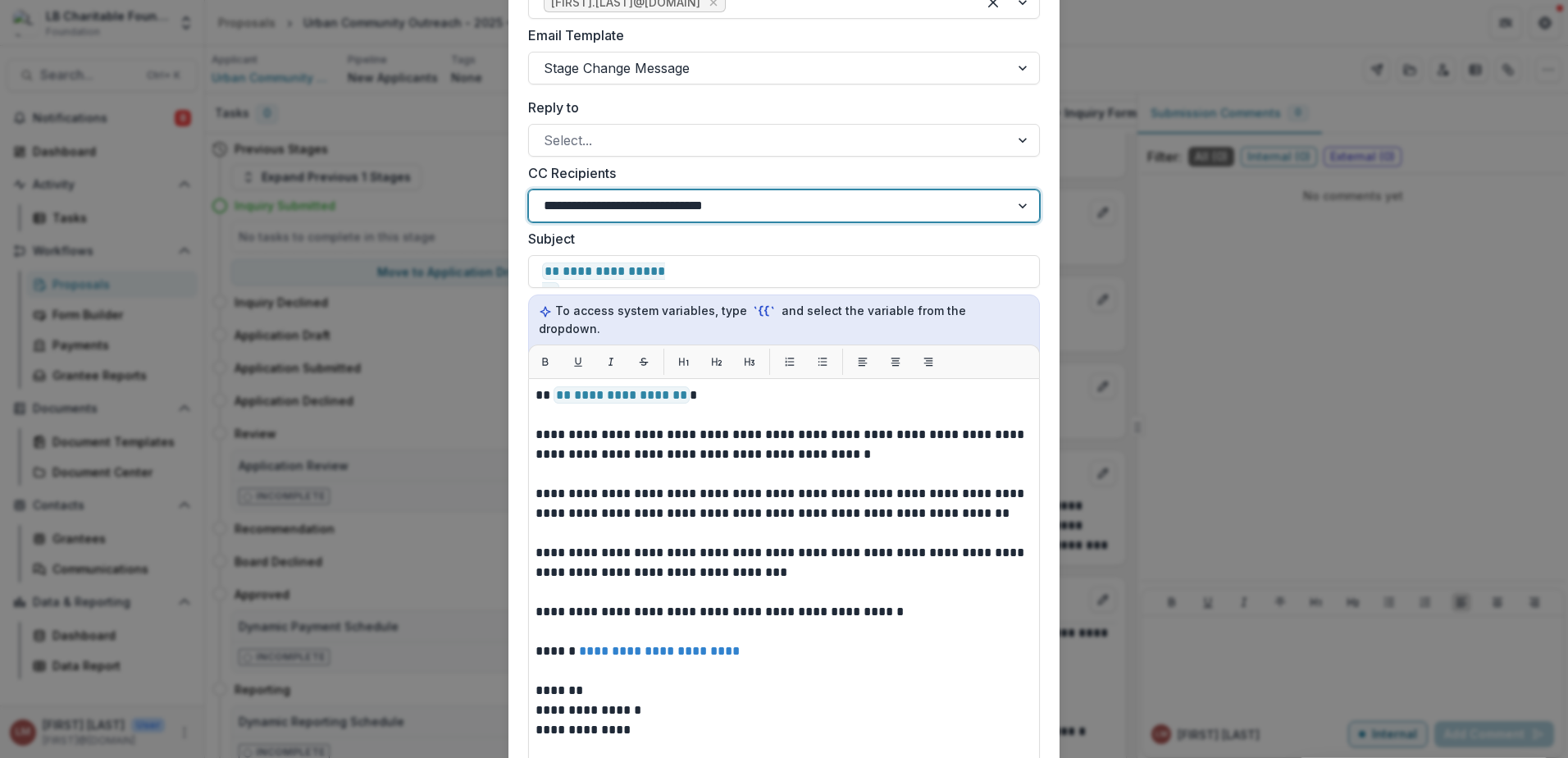 type on "**********" 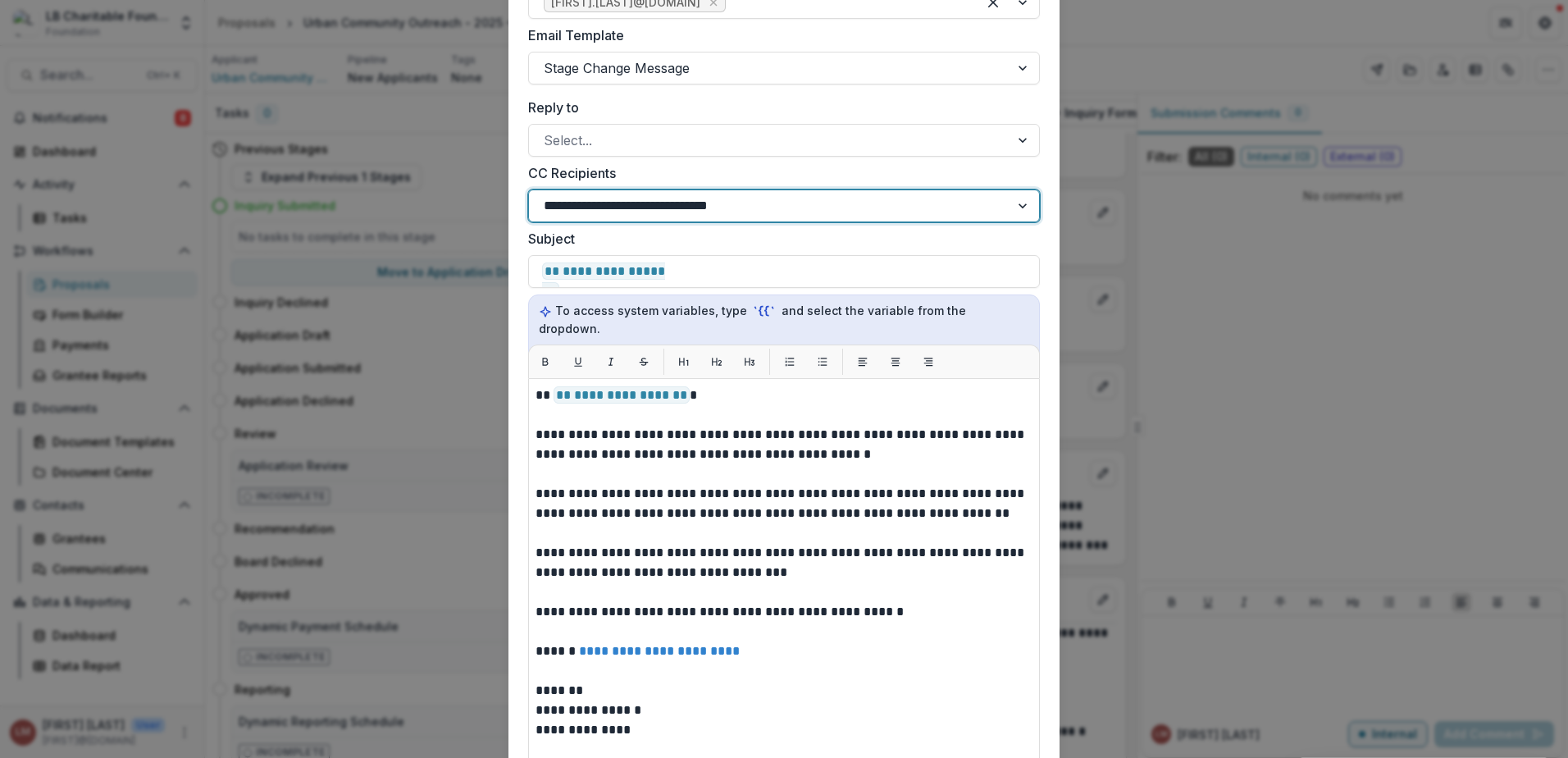 click on "Add grants@lbcharitablefoundation.org as a CC recipient" at bounding box center (784, 783) 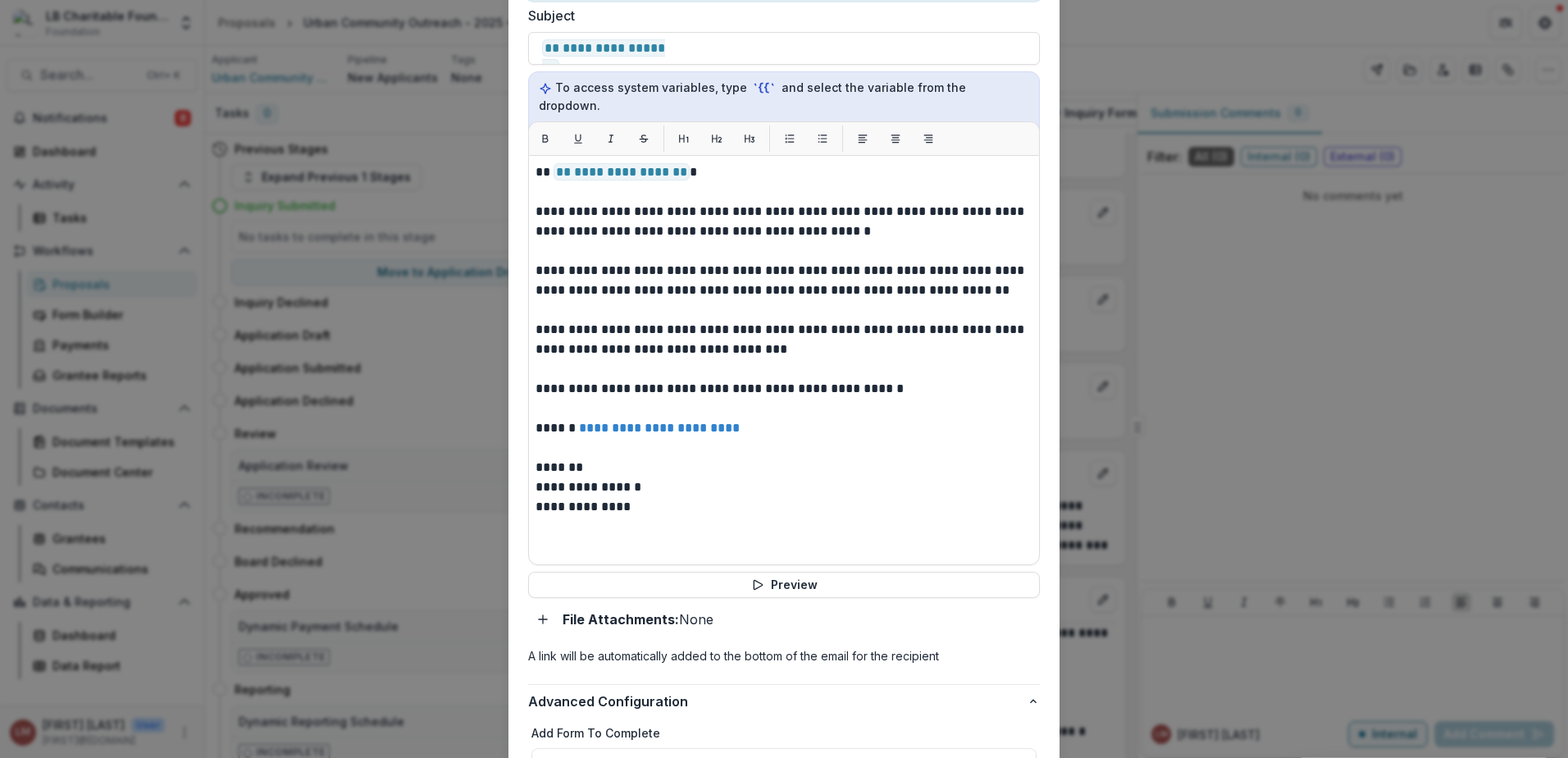 scroll, scrollTop: 530, scrollLeft: 0, axis: vertical 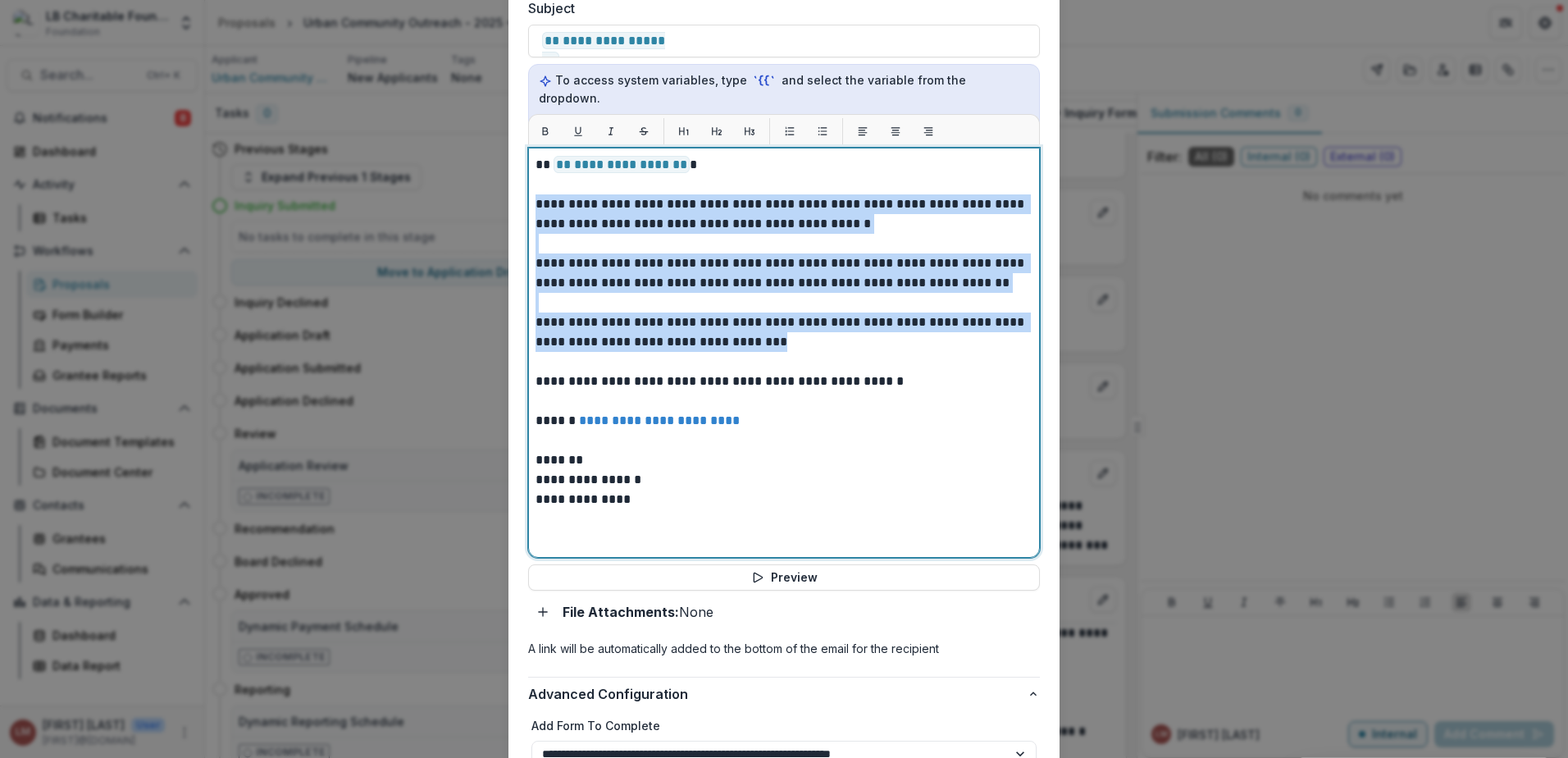 drag, startPoint x: 533, startPoint y: 186, endPoint x: 879, endPoint y: 331, distance: 375.1546 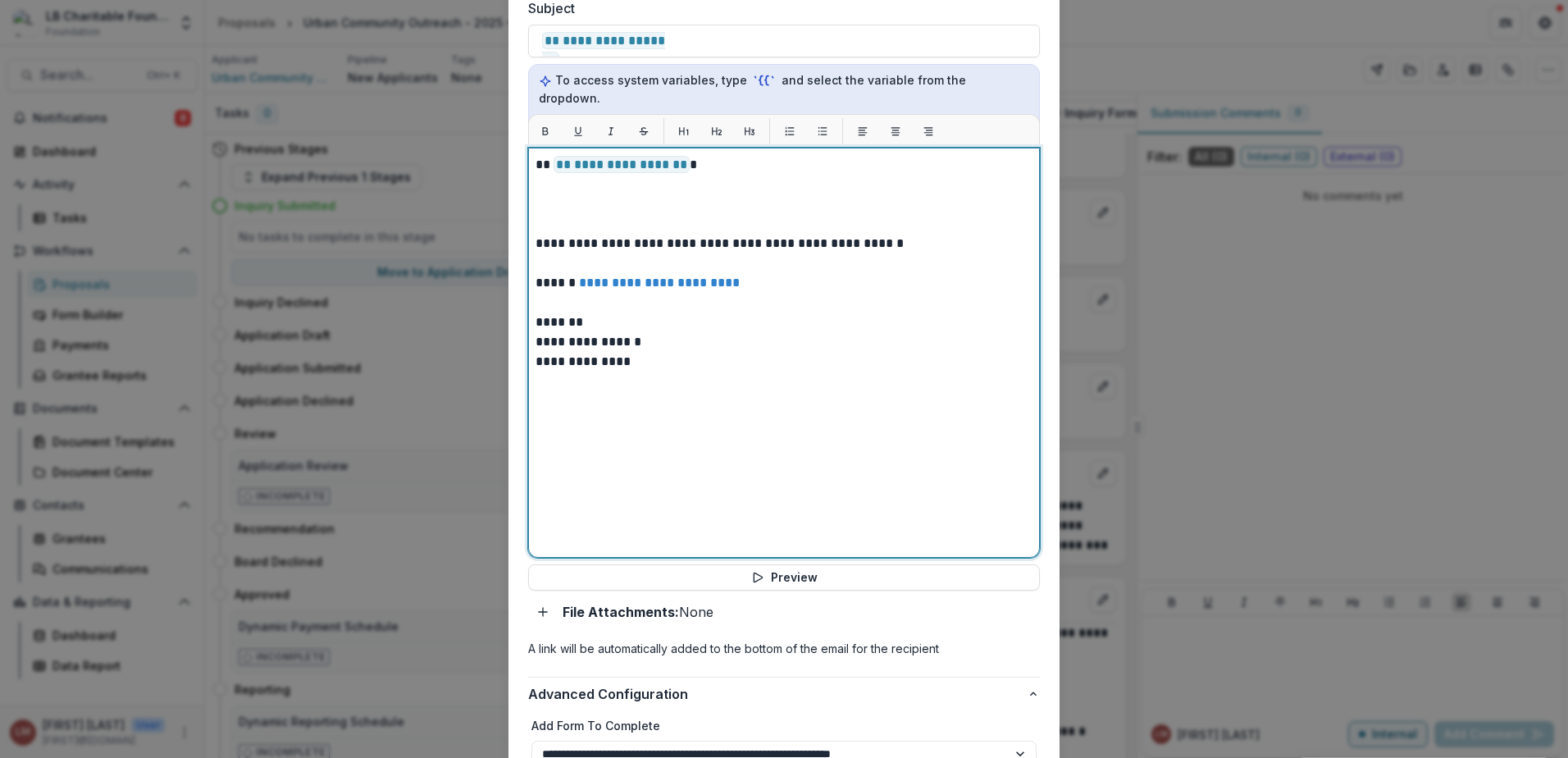 click at bounding box center [784, 204] 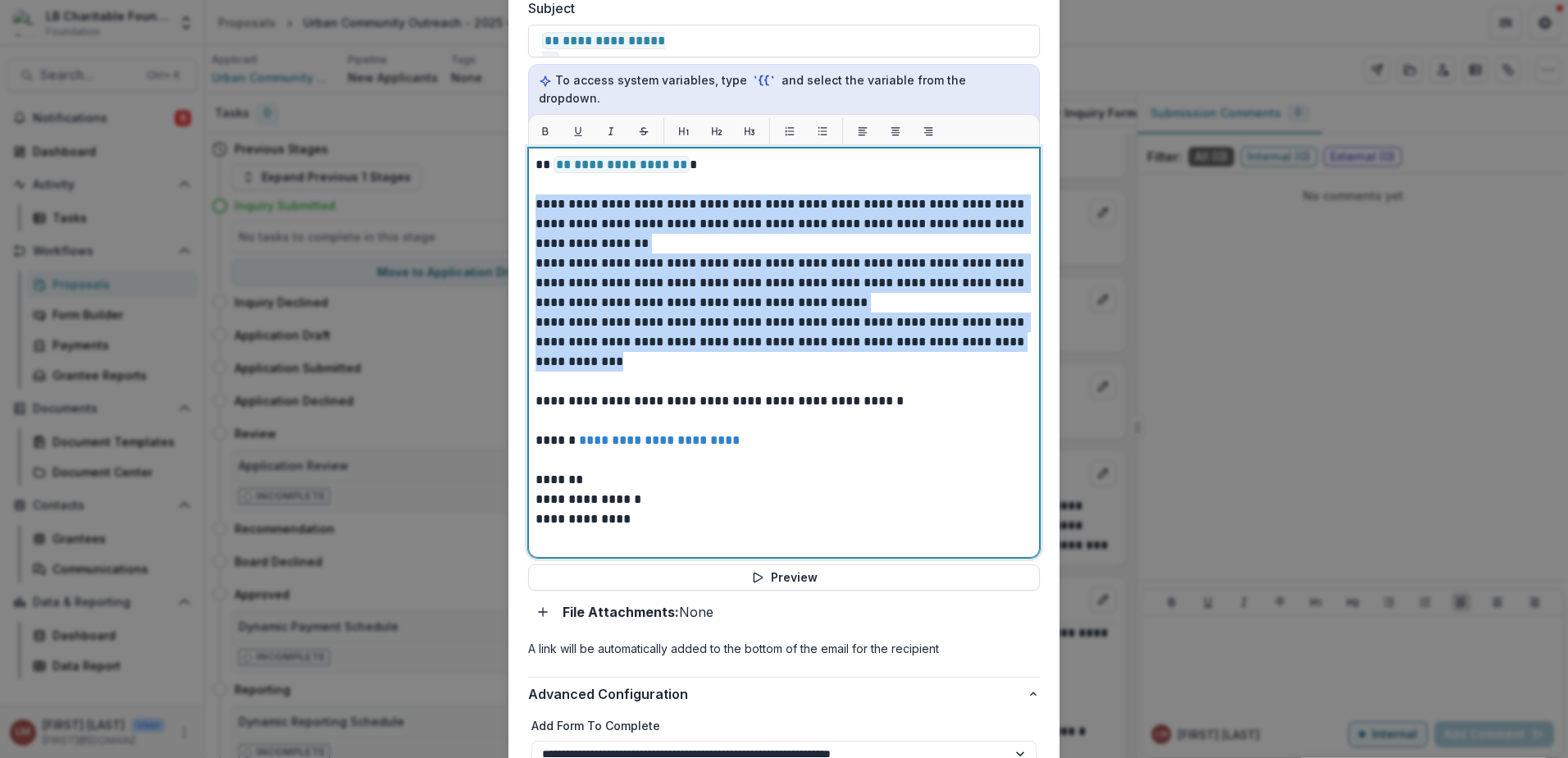 drag, startPoint x: 536, startPoint y: 185, endPoint x: 697, endPoint y: 350, distance: 230.53416 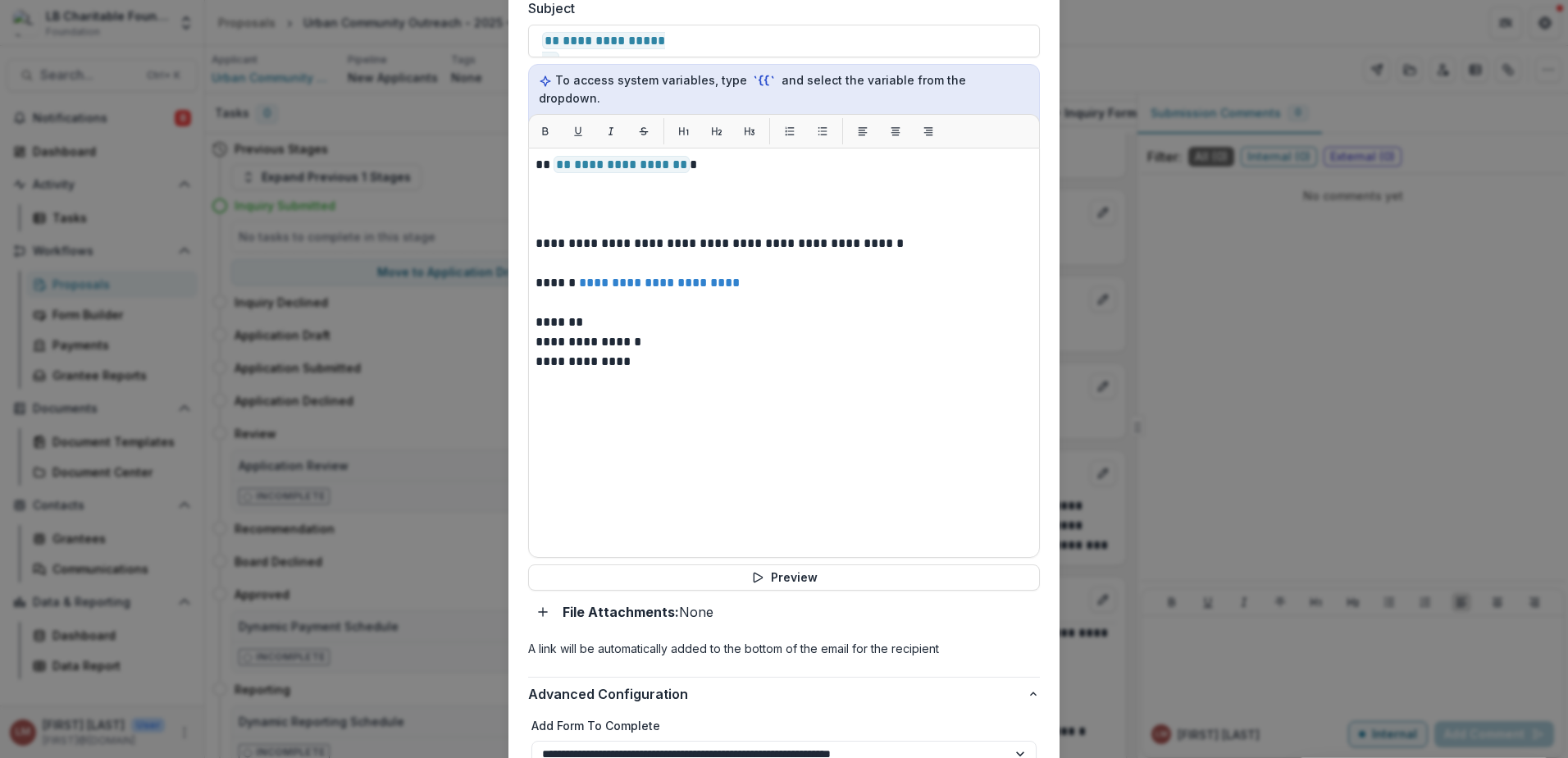 click on "**********" at bounding box center (784, 353) 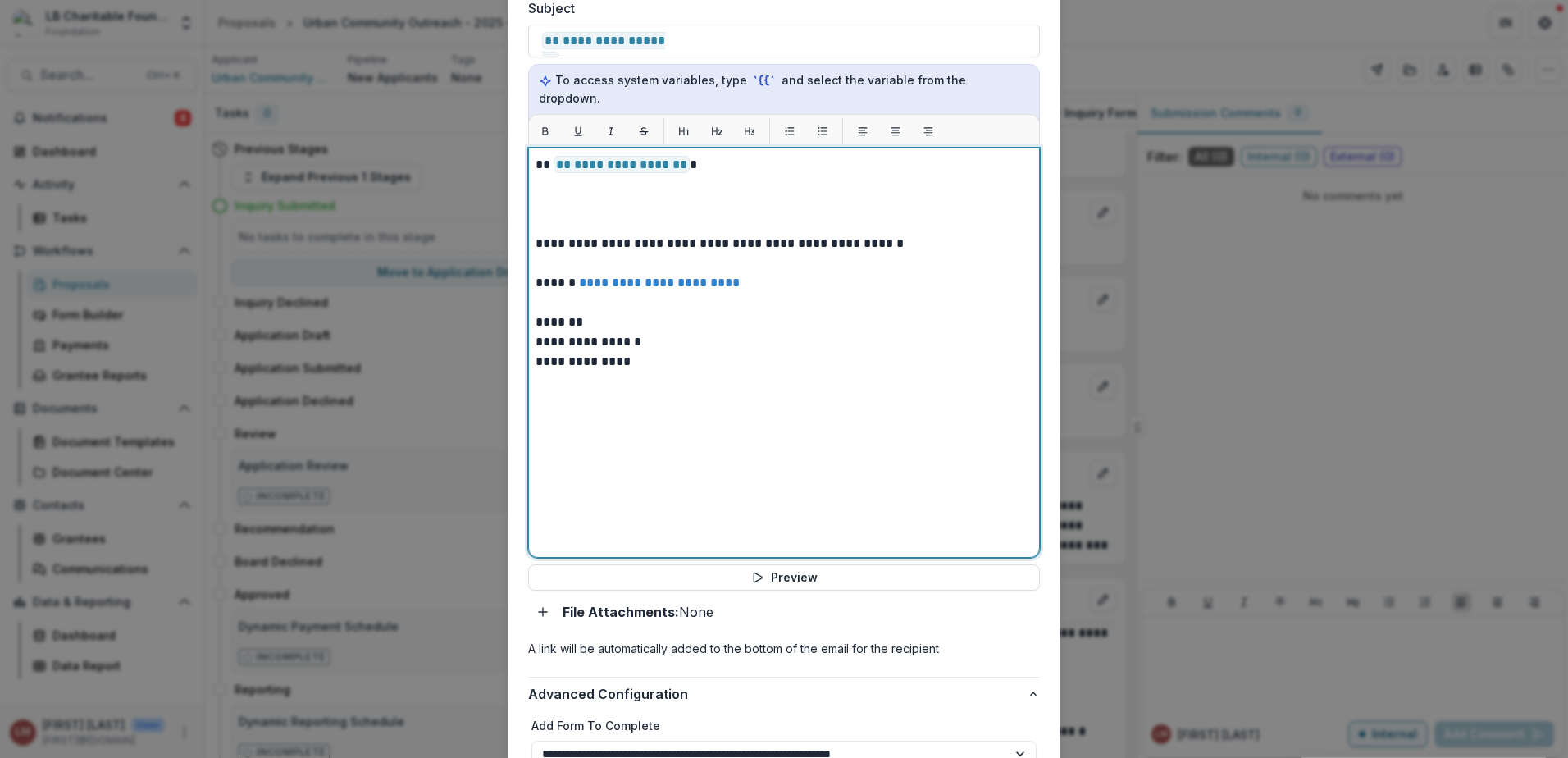 click at bounding box center (784, 204) 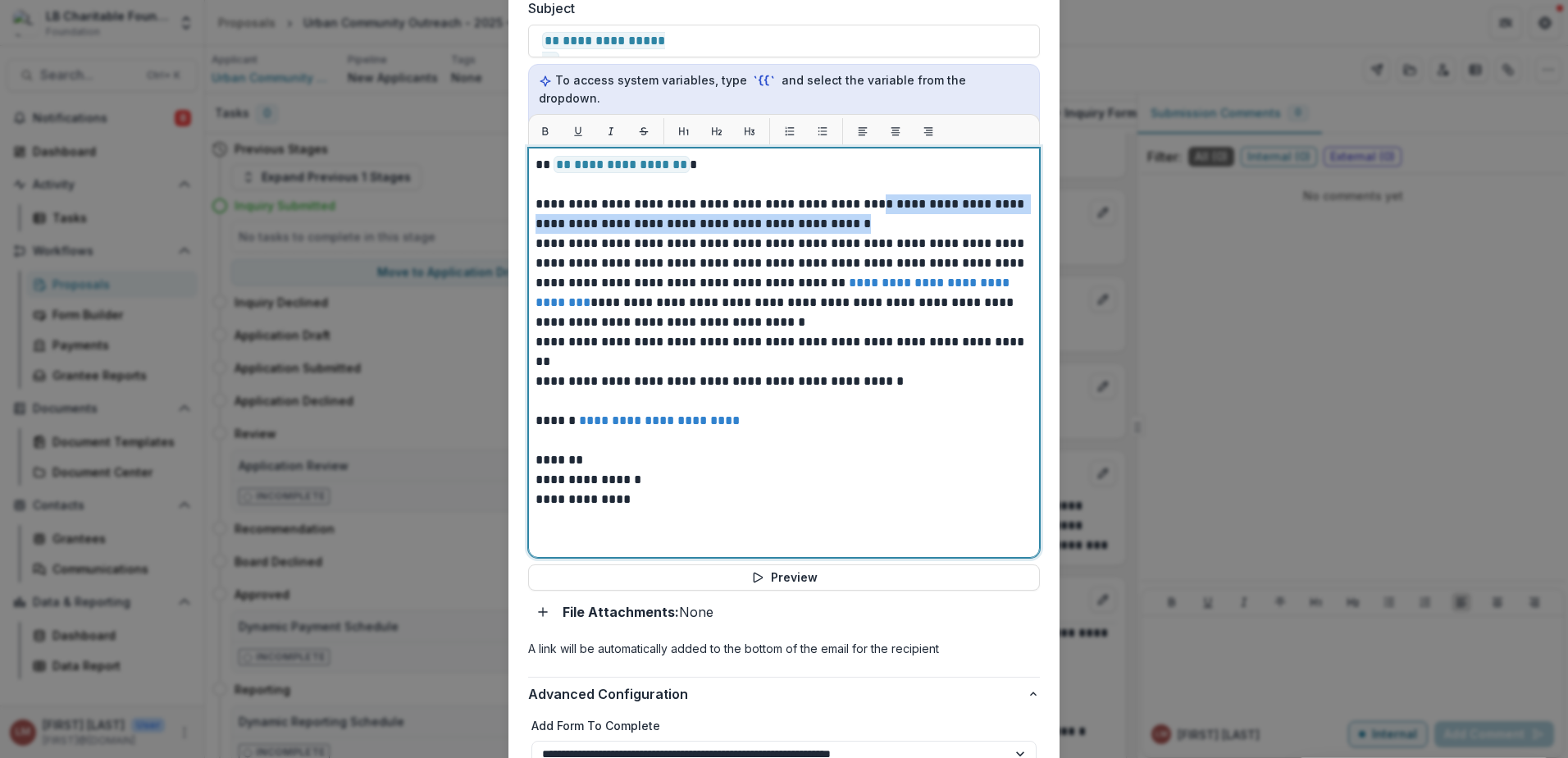 drag, startPoint x: 852, startPoint y: 185, endPoint x: 904, endPoint y: 203, distance: 55.02727 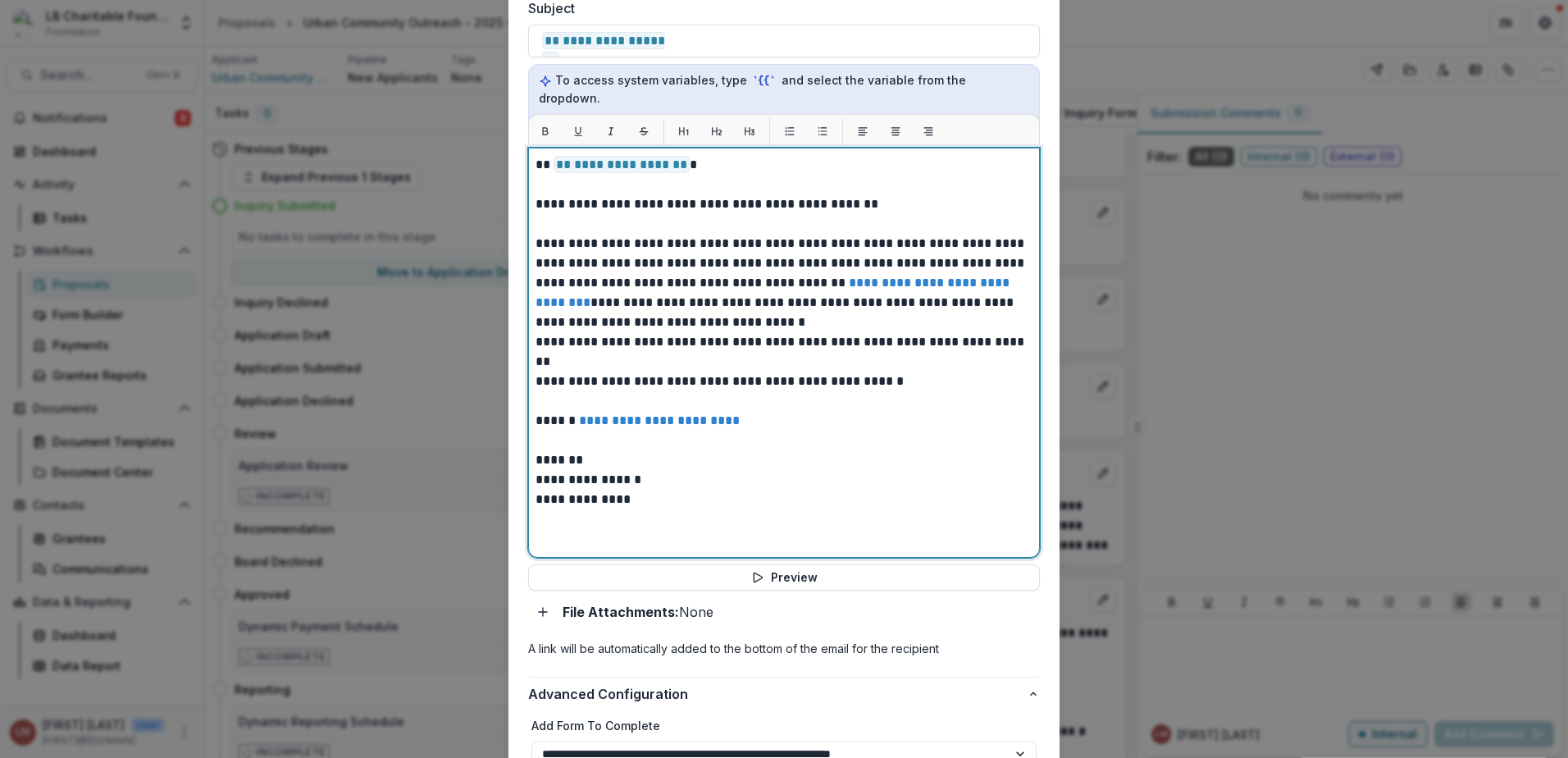 click on "**********" at bounding box center (784, 204) 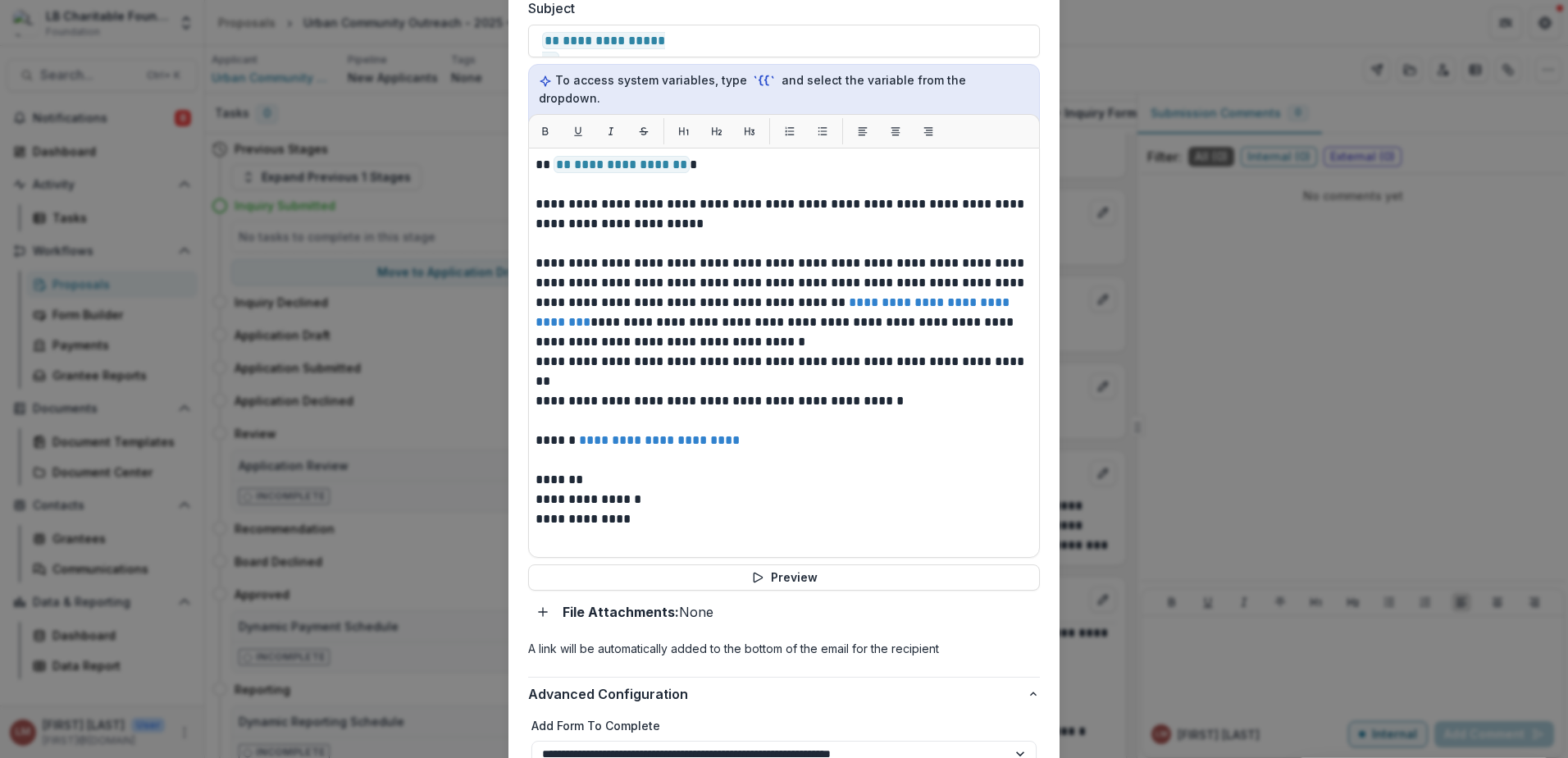 drag, startPoint x: 532, startPoint y: 345, endPoint x: 707, endPoint y: 354, distance: 175.23128 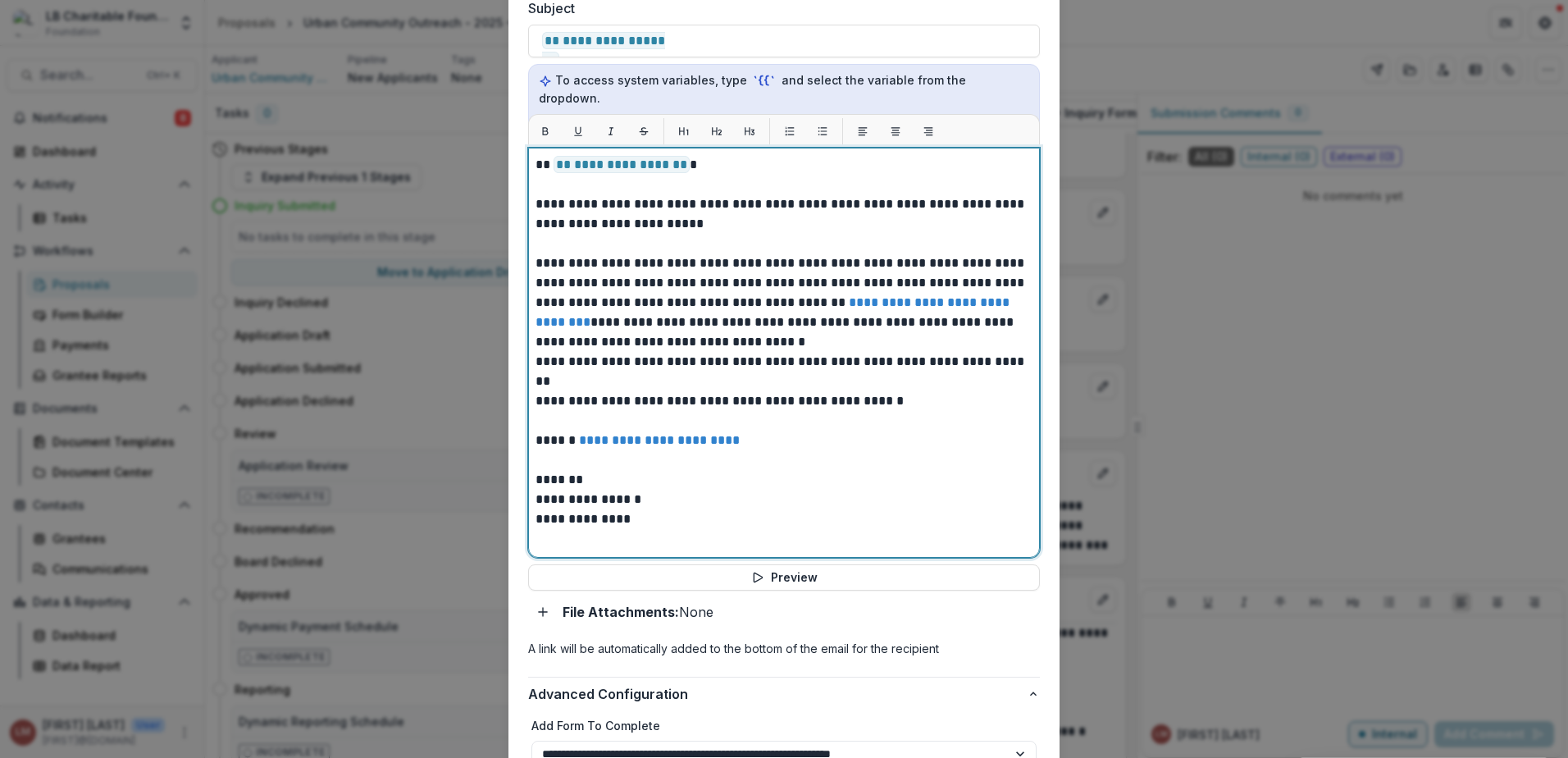 click on "**********" at bounding box center [784, 362] 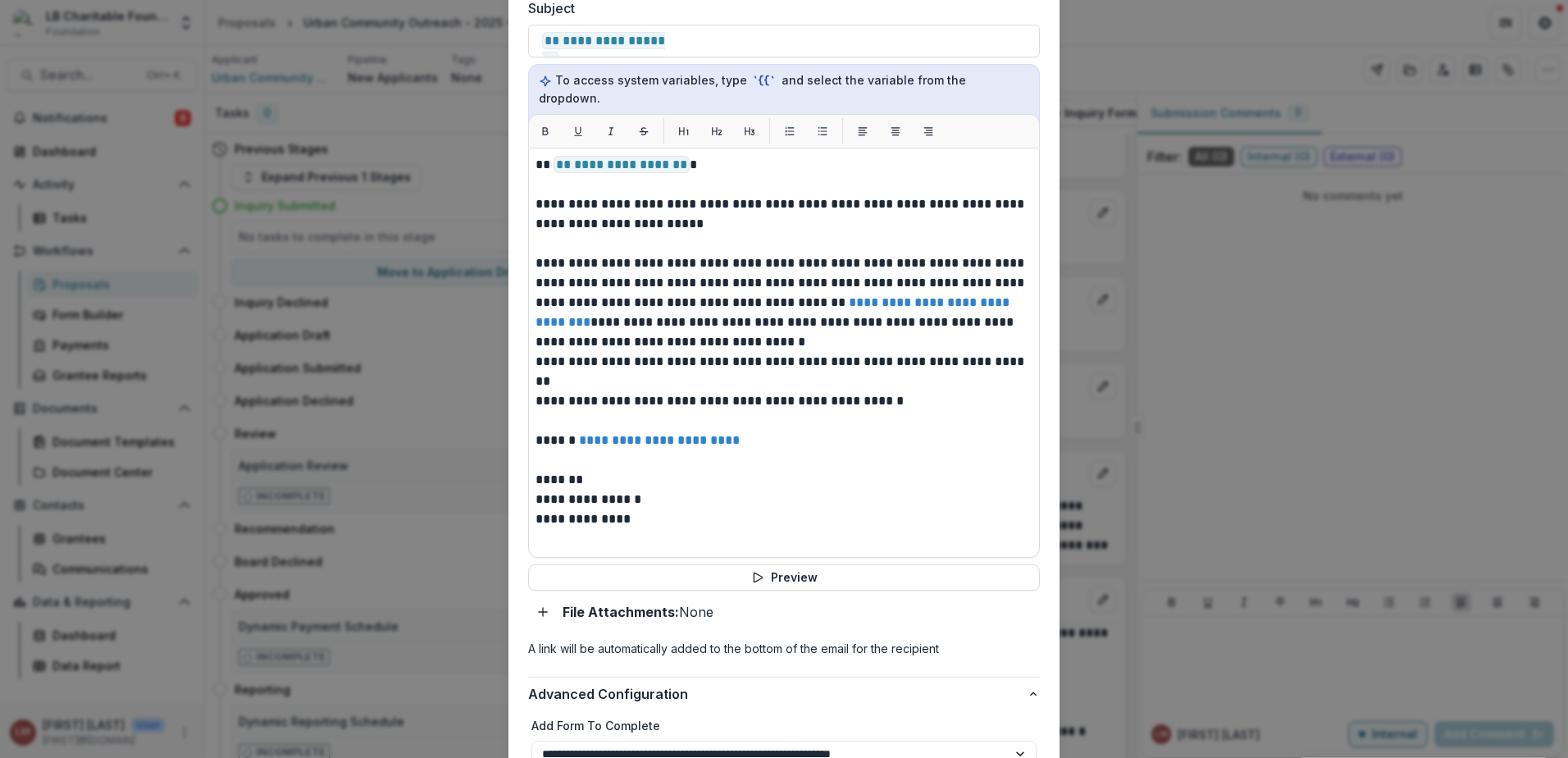 drag, startPoint x: 532, startPoint y: 345, endPoint x: 914, endPoint y: 354, distance: 382.106 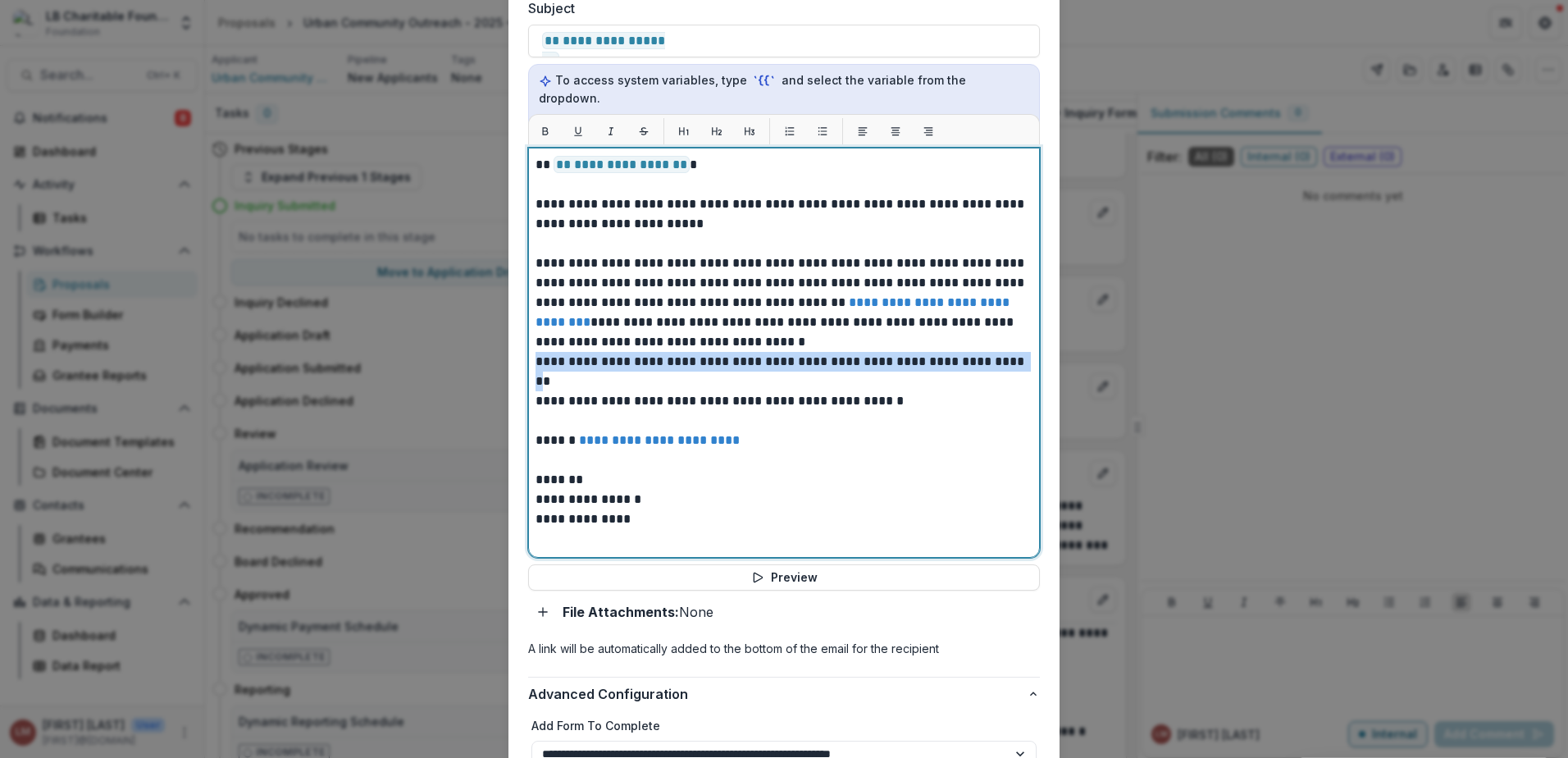 drag, startPoint x: 985, startPoint y: 344, endPoint x: 508, endPoint y: 336, distance: 477.06708 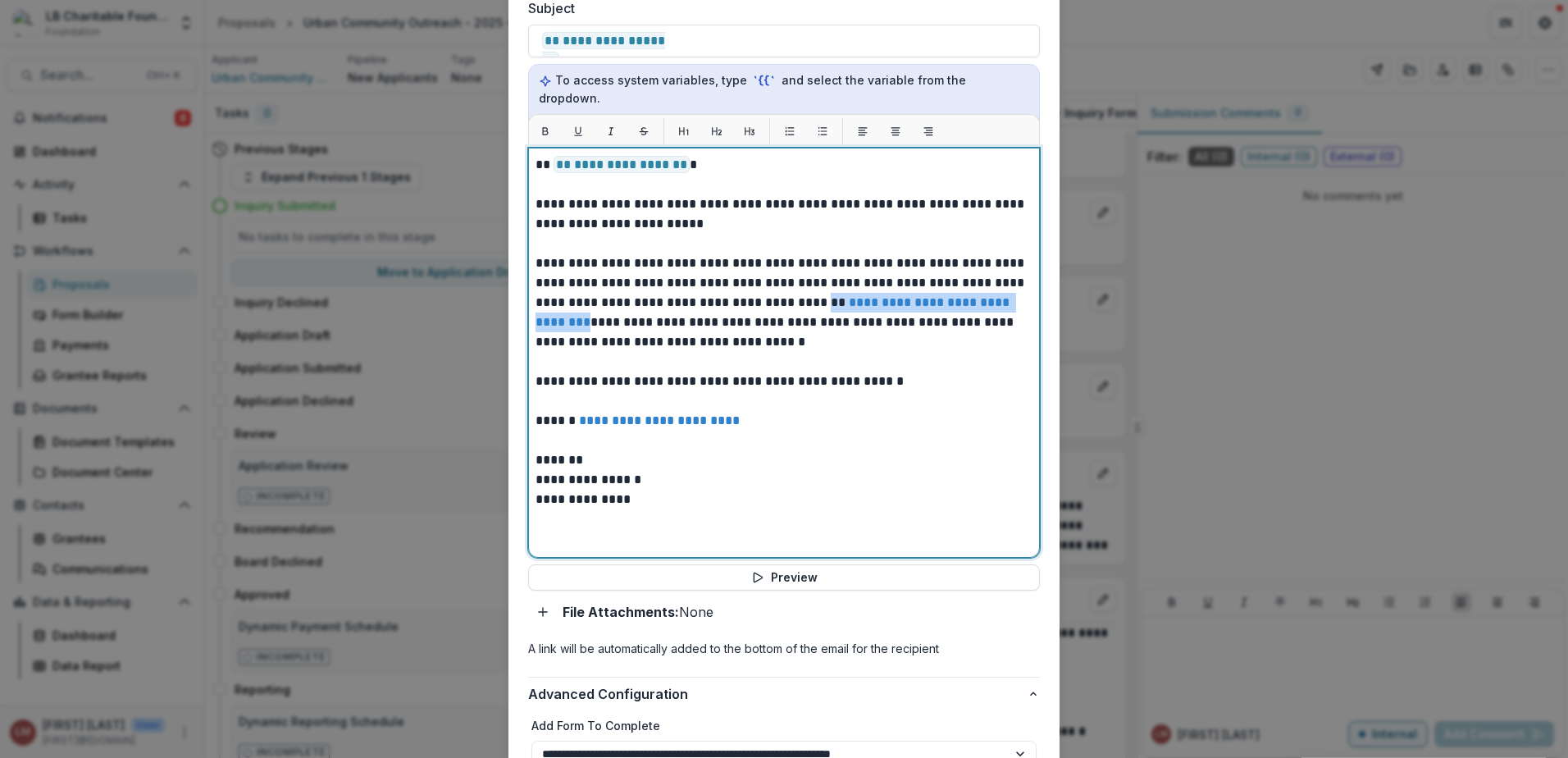 drag, startPoint x: 746, startPoint y: 287, endPoint x: 979, endPoint y: 284, distance: 233.01931 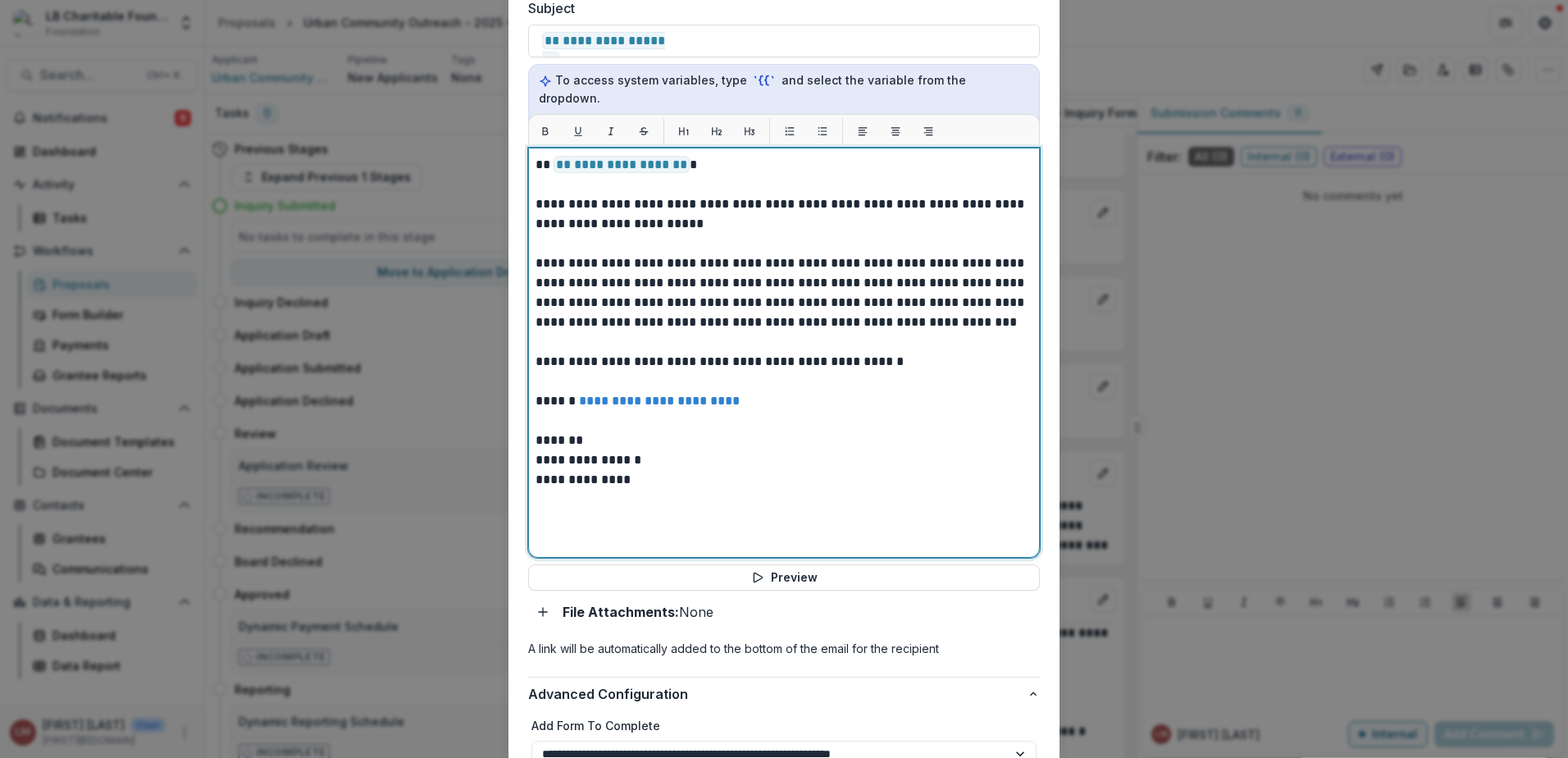 click on "*******" at bounding box center (784, 441) 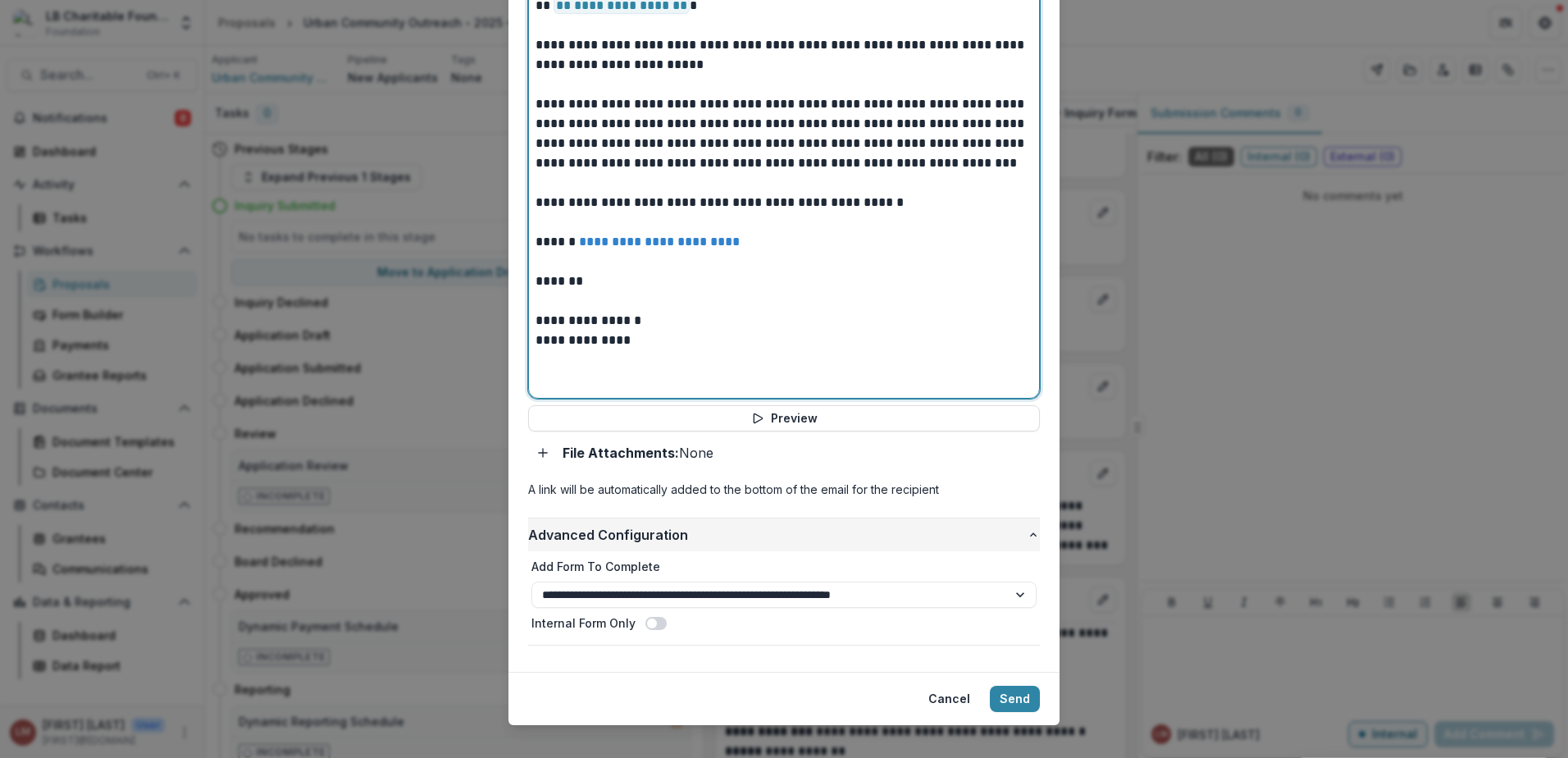 scroll, scrollTop: 692, scrollLeft: 0, axis: vertical 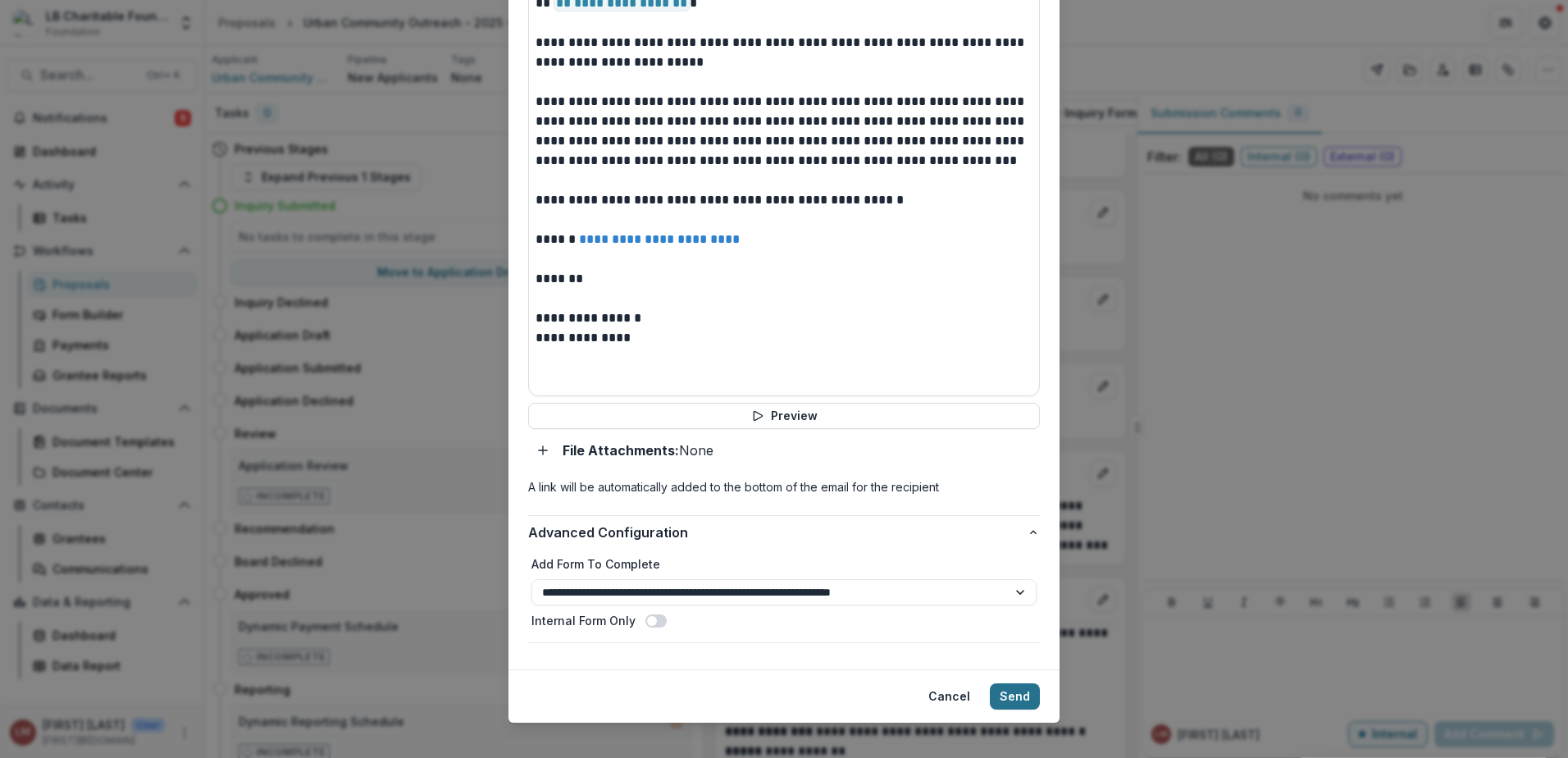 click on "Send" at bounding box center (1014, 696) 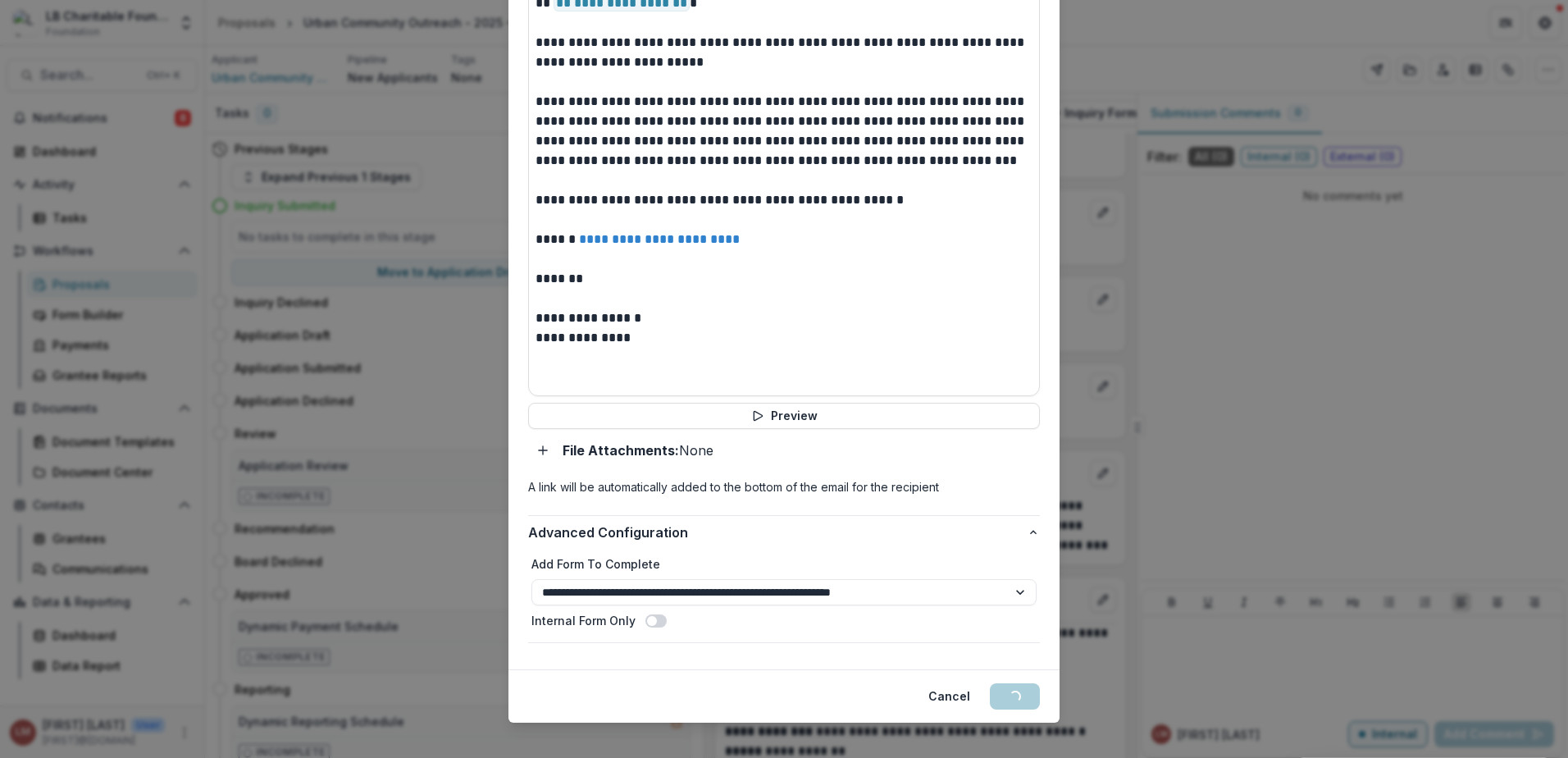 select on "**********" 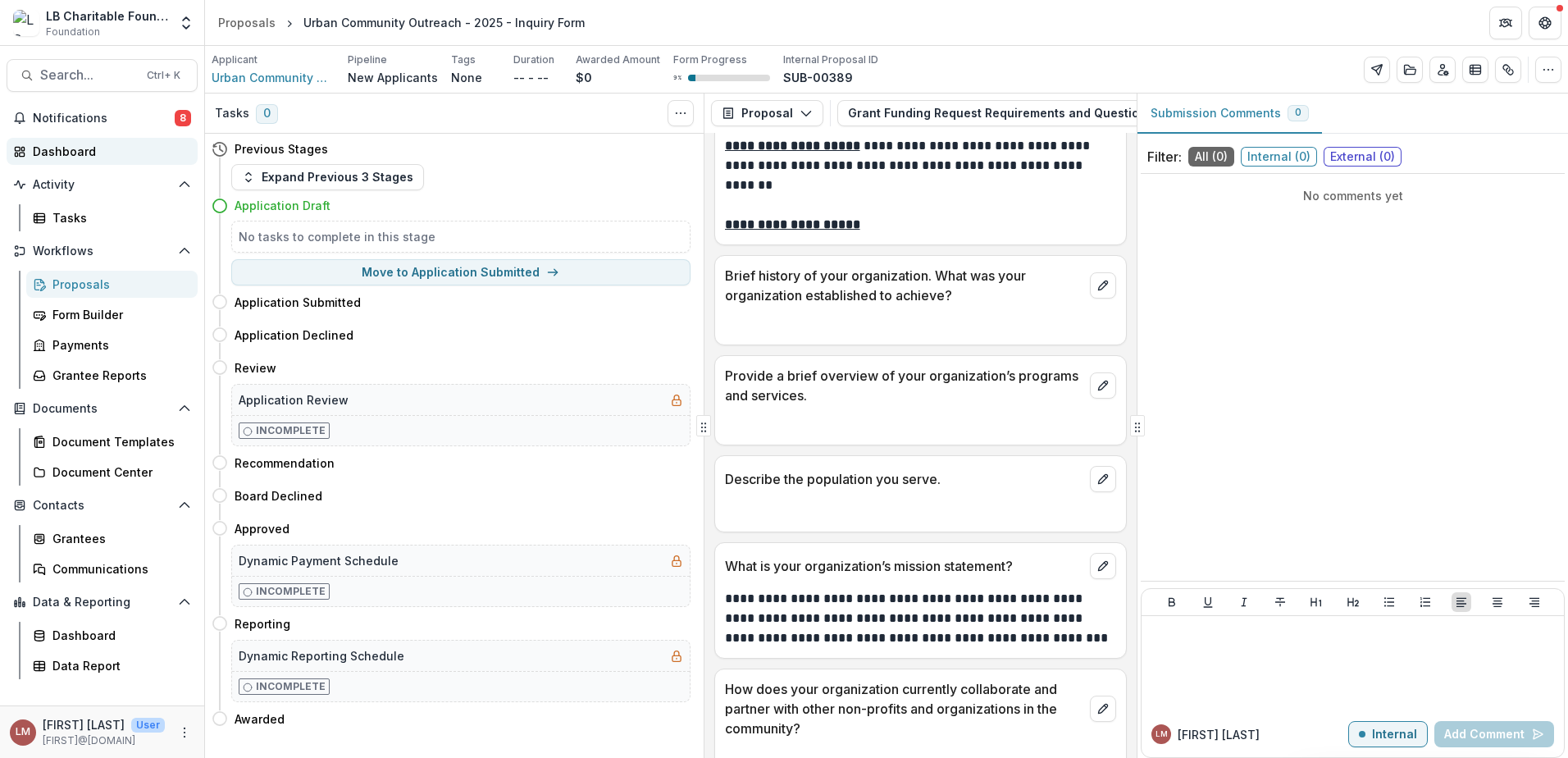 click on "Dashboard" at bounding box center [108, 151] 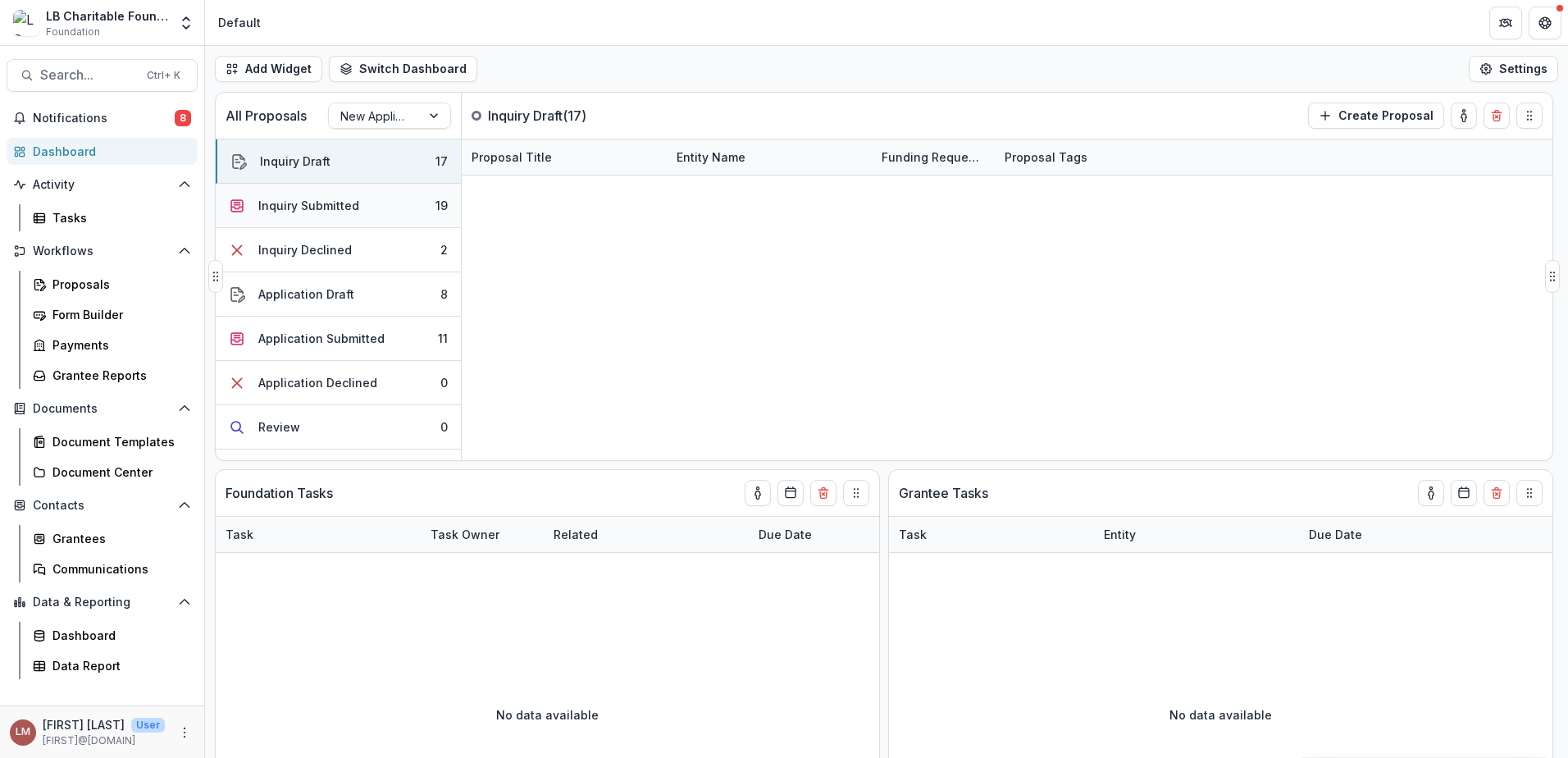 click on "Inquiry Submitted" at bounding box center [308, 205] 